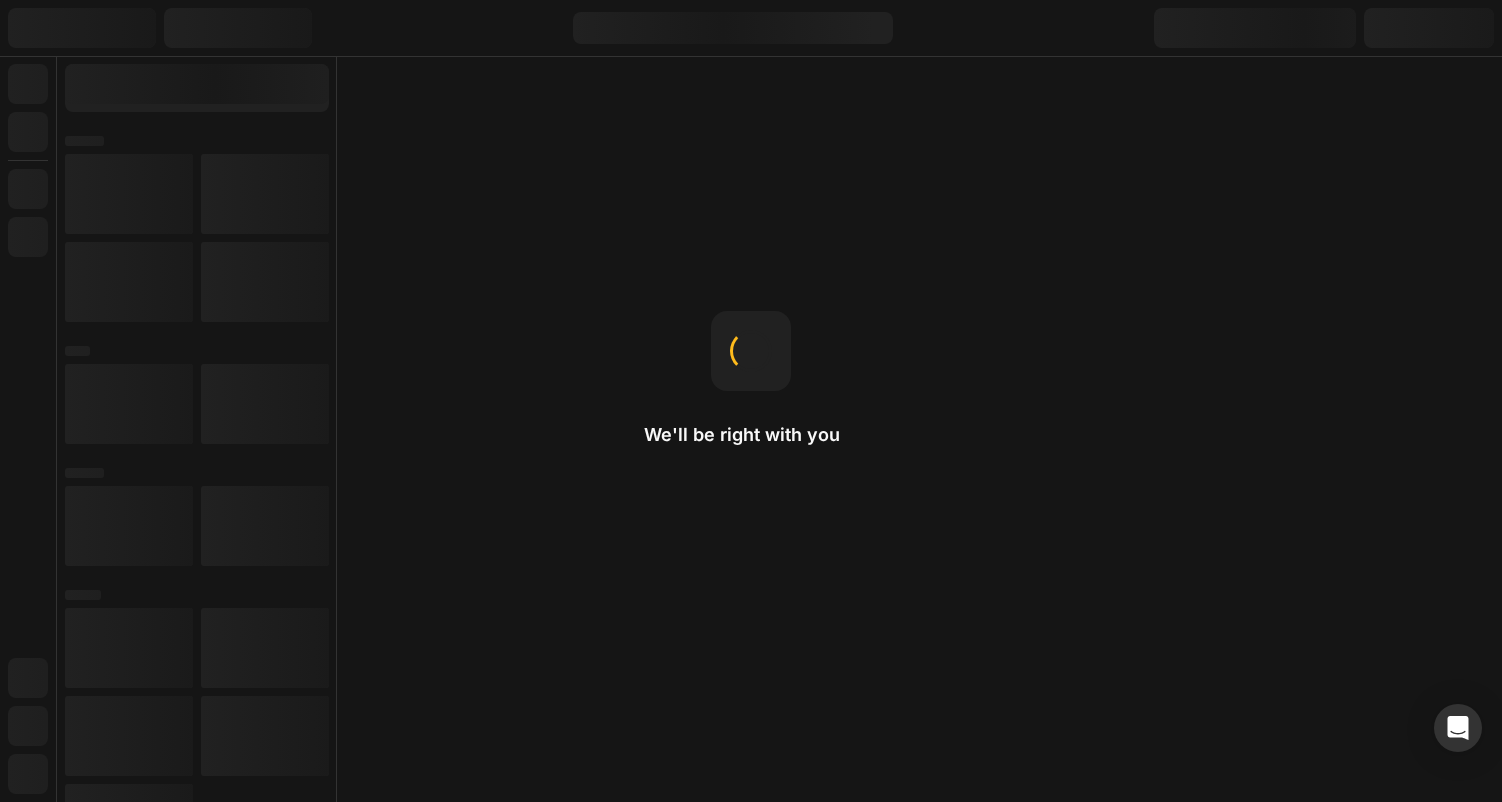 scroll, scrollTop: 0, scrollLeft: 0, axis: both 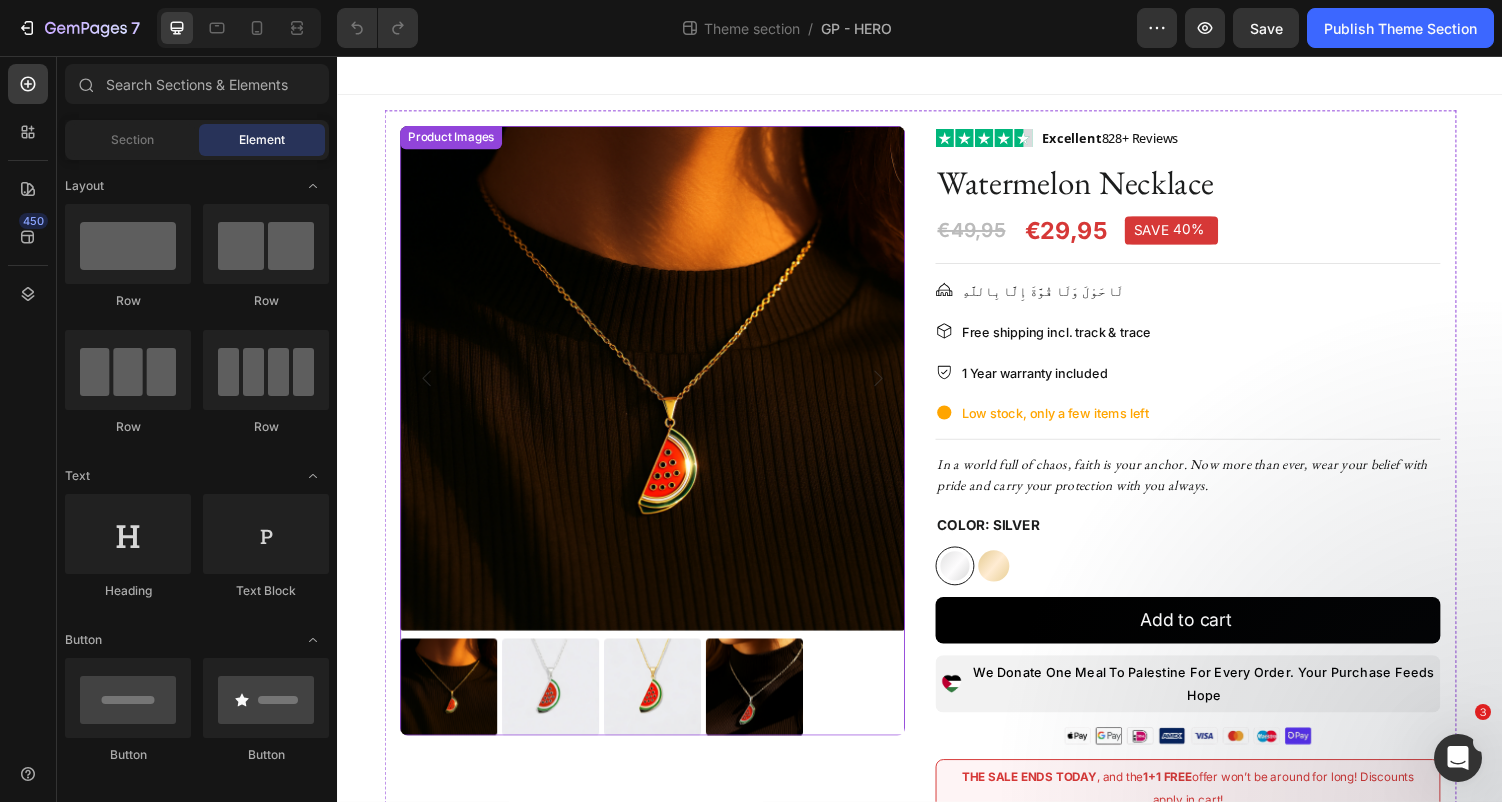 click at bounding box center [661, 388] 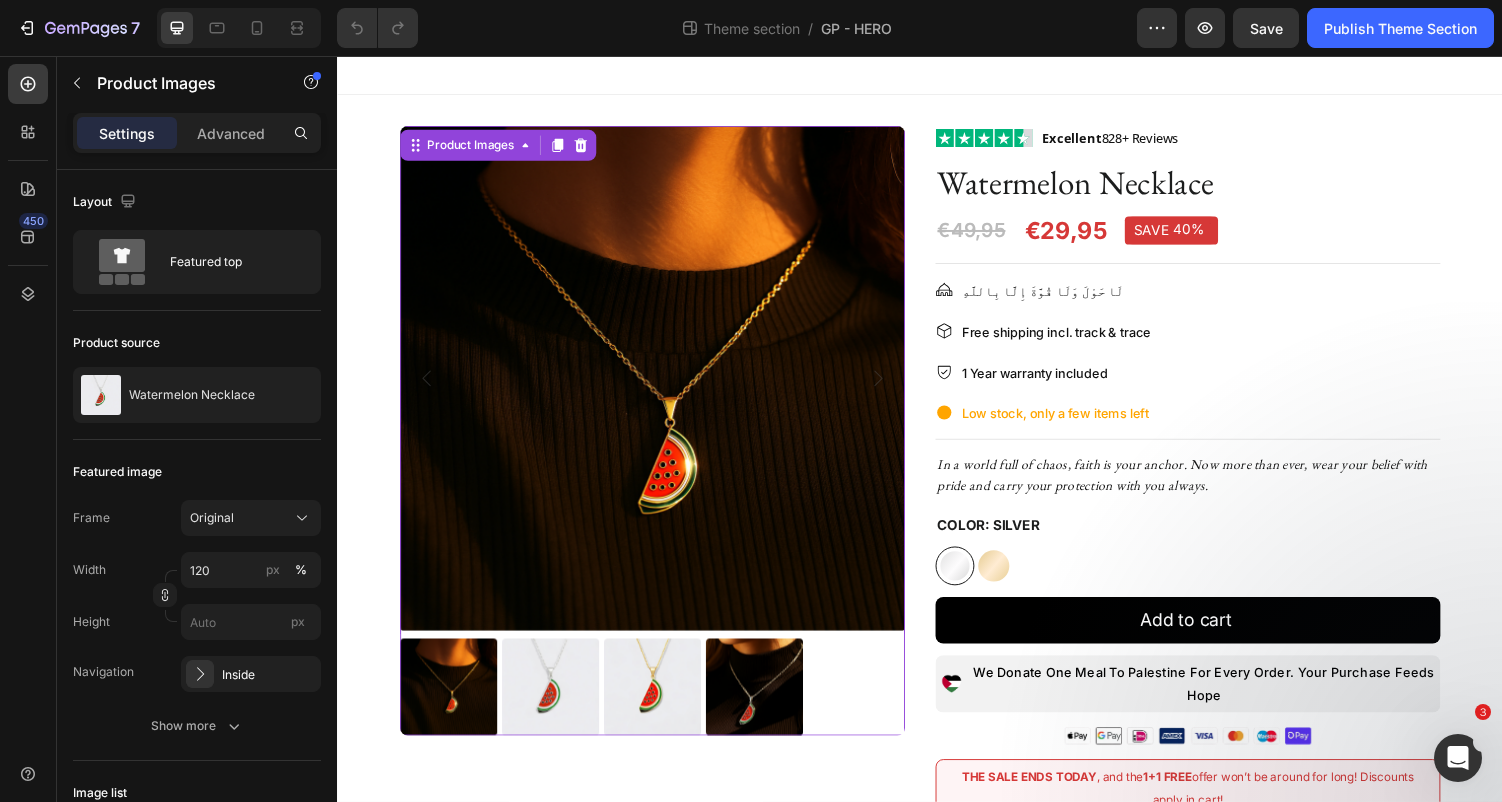 click at bounding box center [661, 388] 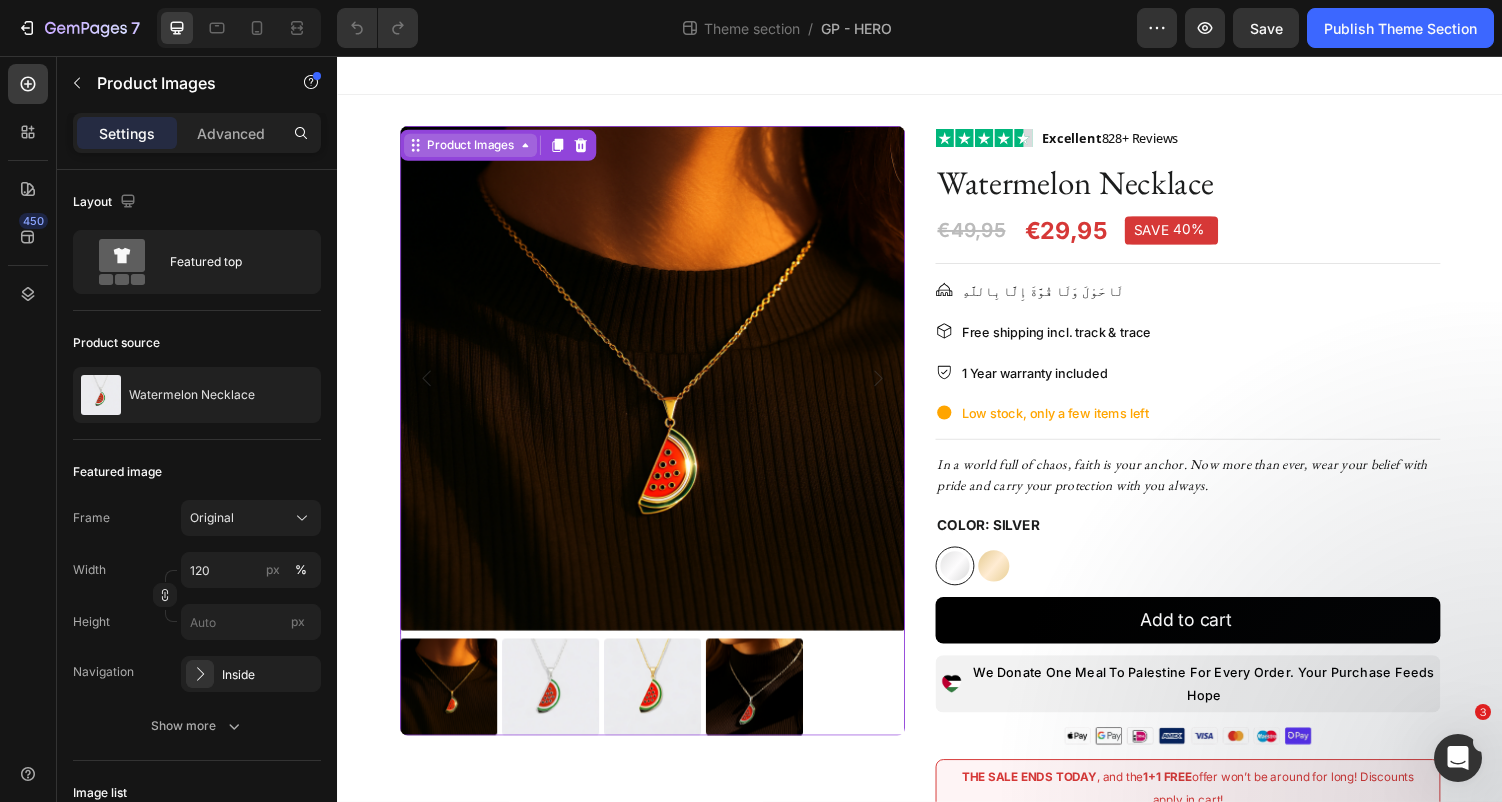 click on "Product Images" at bounding box center [473, 148] 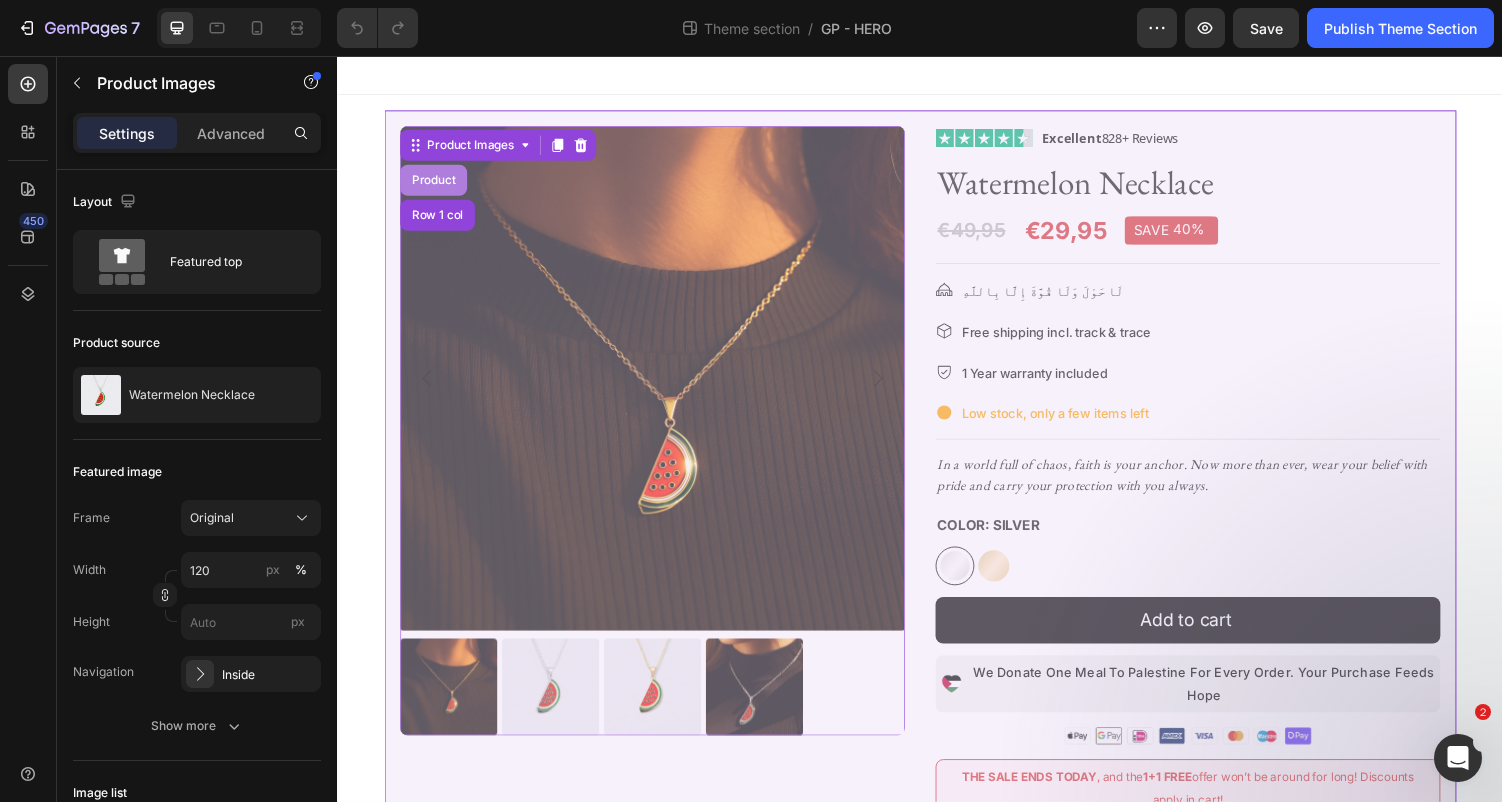 click on "Product" at bounding box center [435, 184] 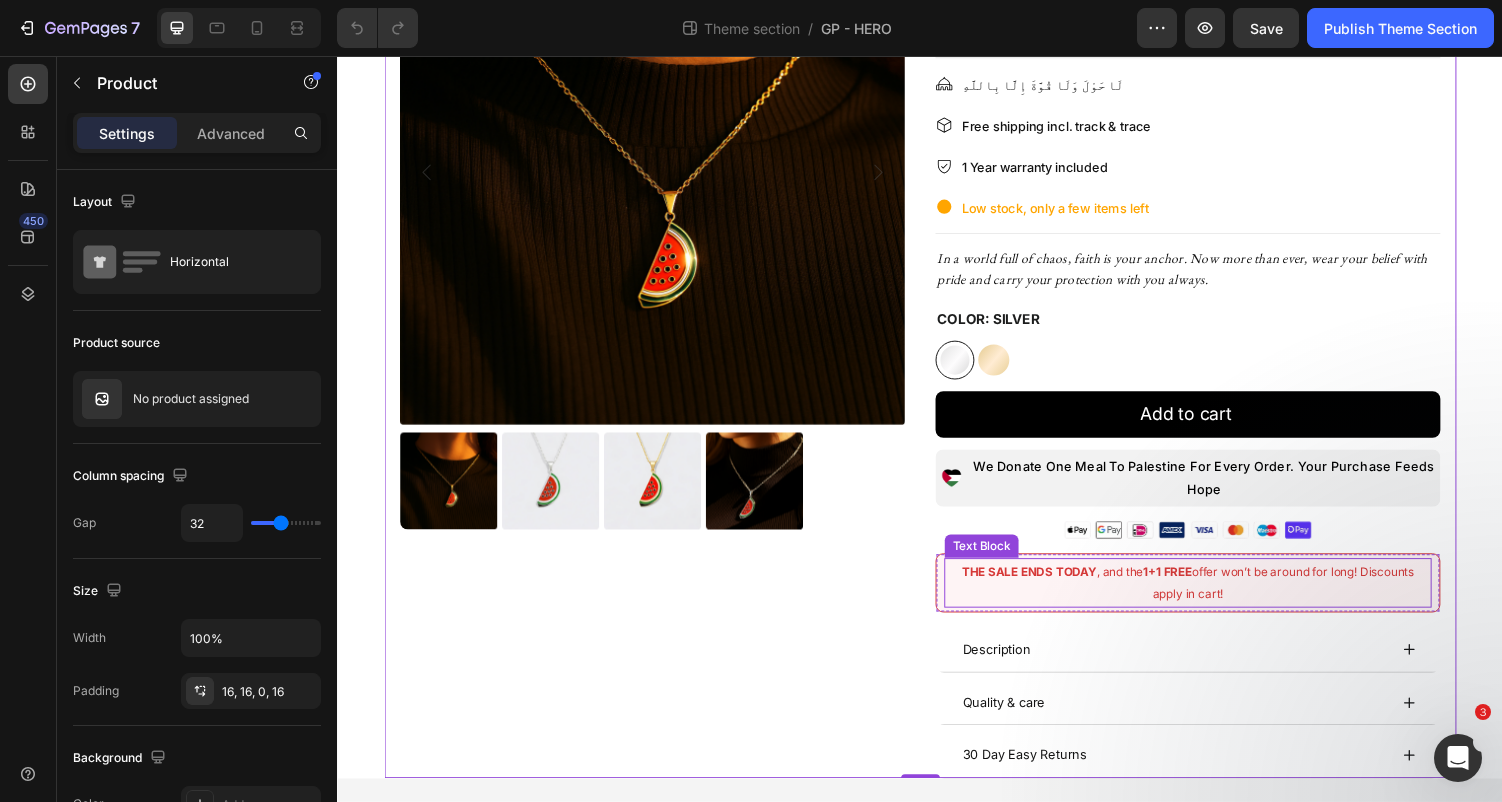click on "Image Excellent 828+ Reviews Text block Row Watermelon Necklace Product Title €29,95 Price Price €49,95 Price Price SAVE 40% Discount Tag Row Row Title Line  لَا حَوْلَ وَلَا قُوَّةَ إِلَّا بِاللَّهِ Item list Free shipping incl. track & trace Item list 1 Year warranty included Item list Low stock, only a few items left Item list Title Line In a world full of chaos, faith is your anchor. Now more than ever, wear your belief with pride and carry your protection with you always. Text Block In a world full of chaos, faith is your anchor. Now more than ever, wear your belief with pride and carry your protection with you always. Text Block Color: Silver Silver Silver 18k Gold 18k Gold Product Variants & Swatches Add to cart Product Cart Button Image 1x Meal is Donated To Palestine For Every Order. Text Block Row Image Text Block Row Image Row THE SALE ENDS TODAY , and the" at bounding box center [1213, 358] 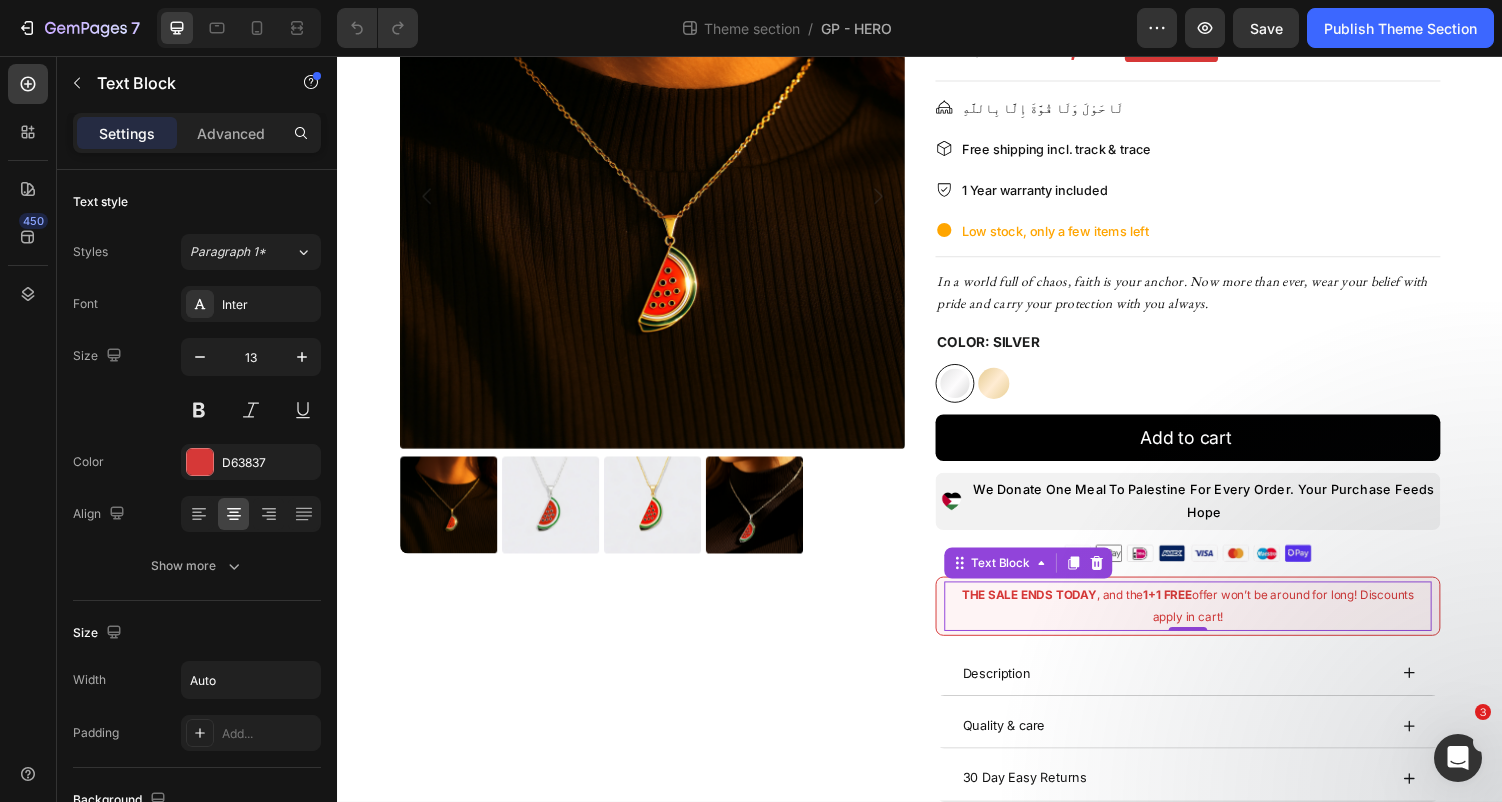 scroll, scrollTop: 188, scrollLeft: 0, axis: vertical 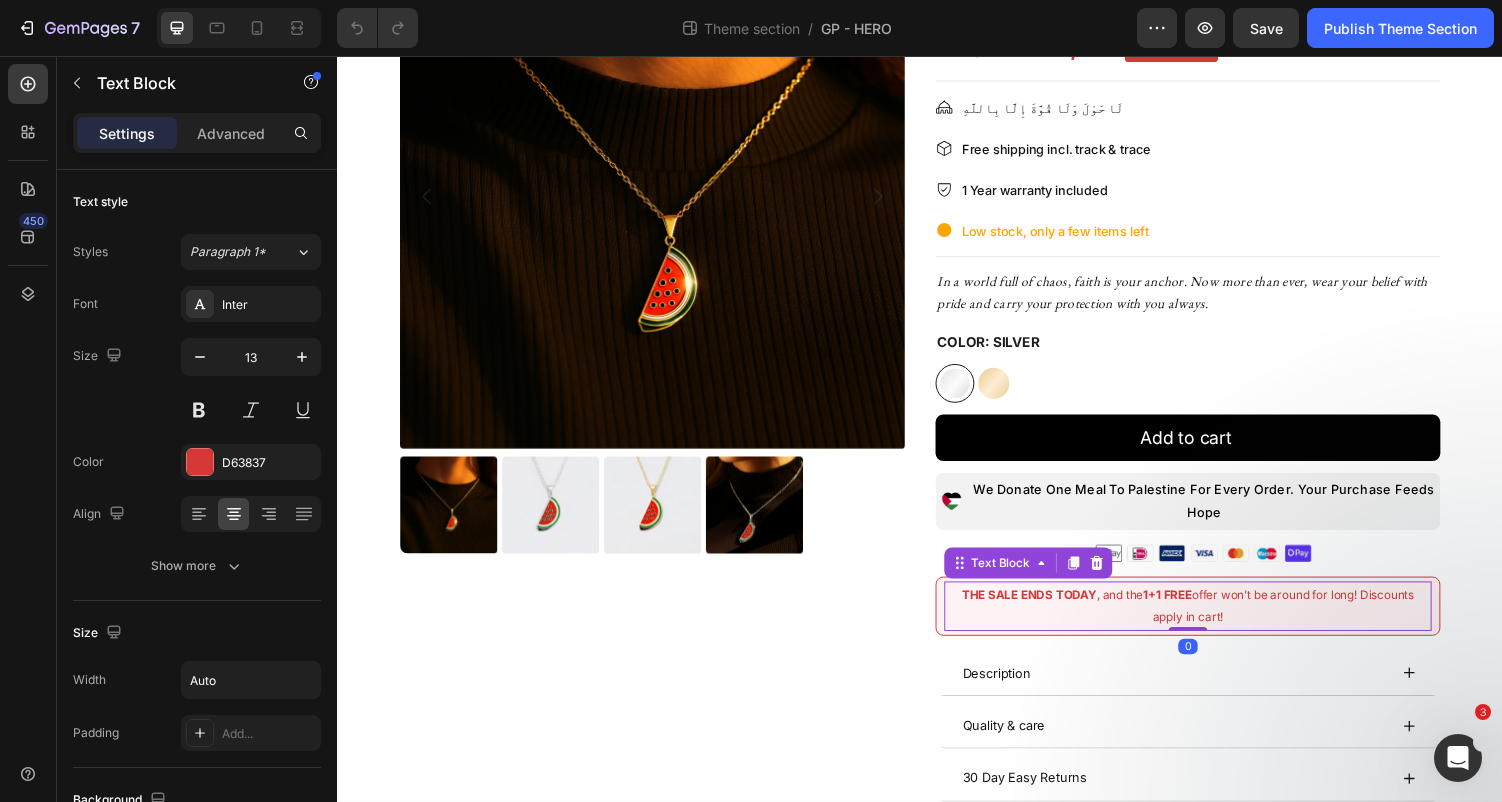 click on "1+1 FREE" at bounding box center (1192, 610) 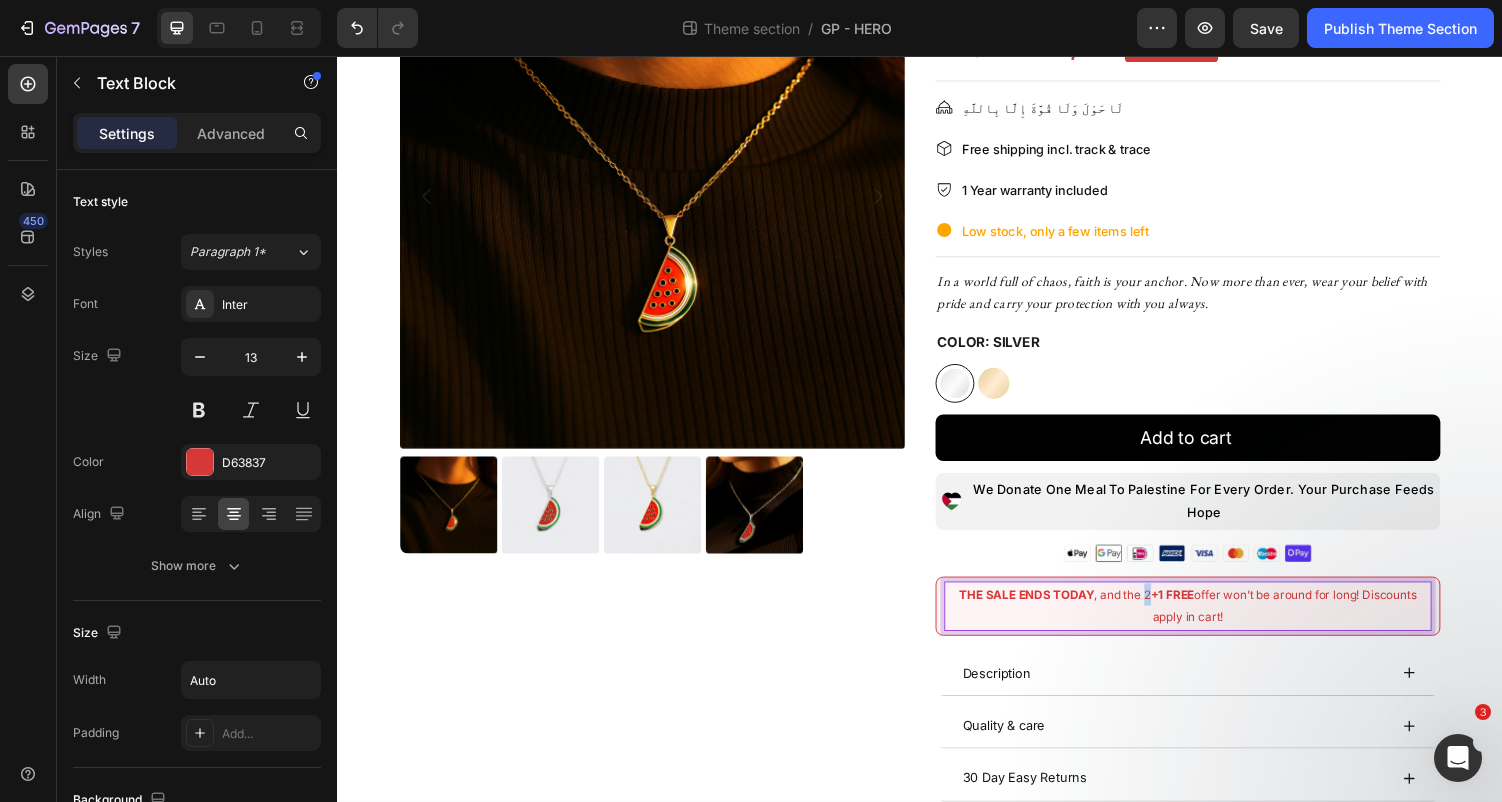 click on "THE SALE ENDS TODAY , and the 2 +1 FREE offer won’t be around for long! Discounts apply in cart!" at bounding box center (1213, 622) 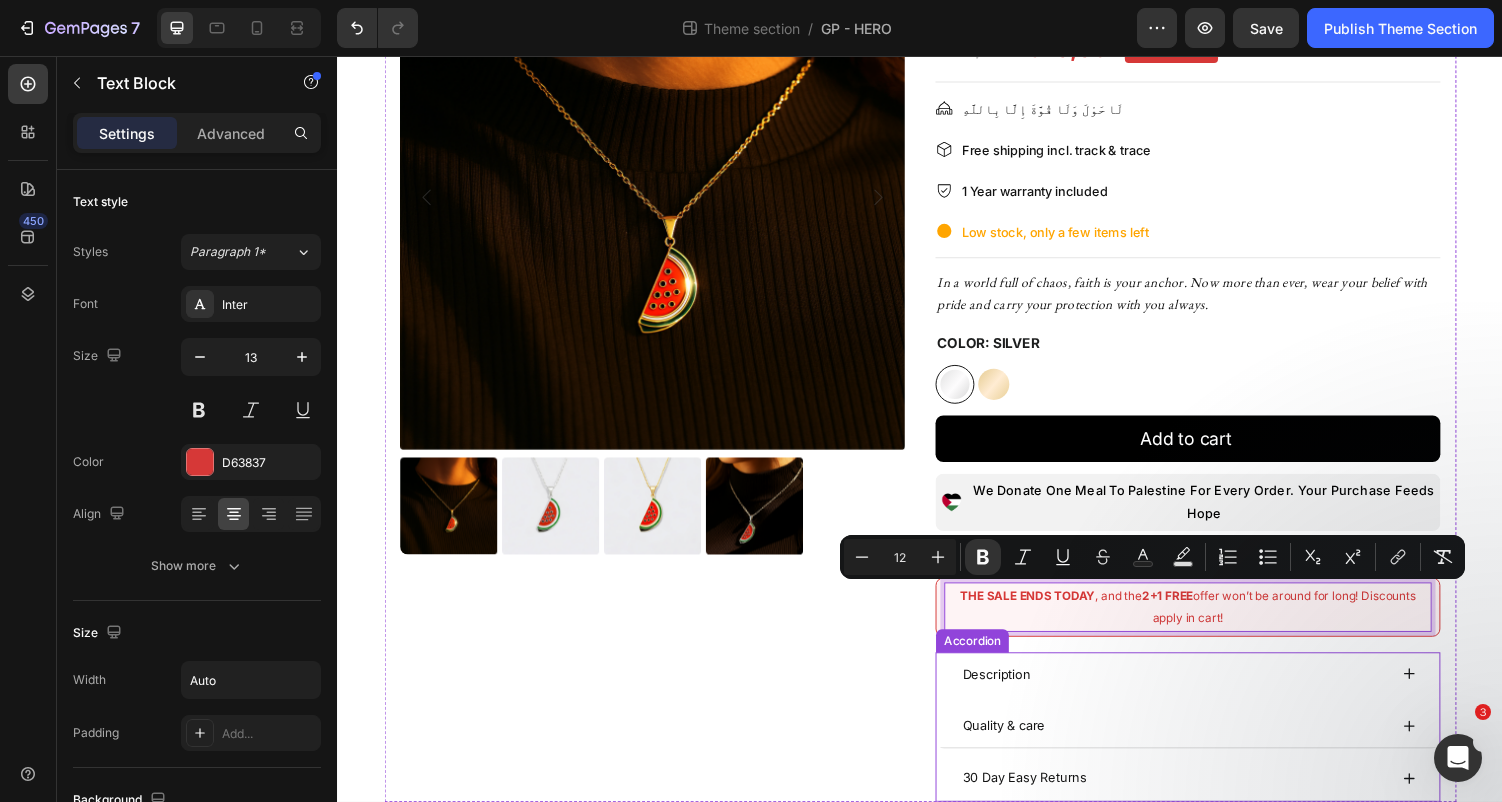 click on "Description" at bounding box center (1213, 692) 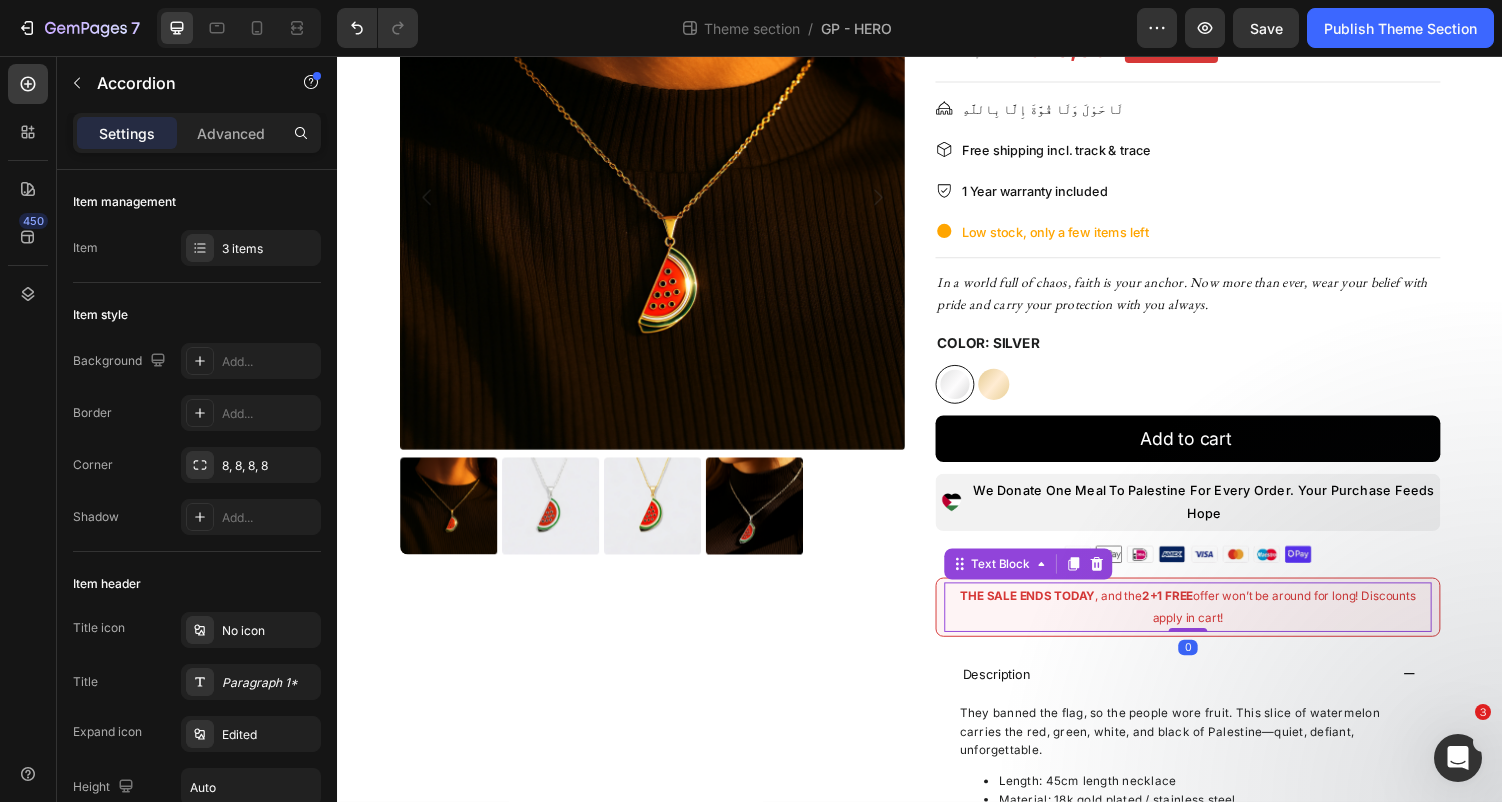 click on "THE SALE ENDS TODAY , and the  2+1 FREE  offer won’t be around for long! Discounts apply in cart!" at bounding box center [1213, 623] 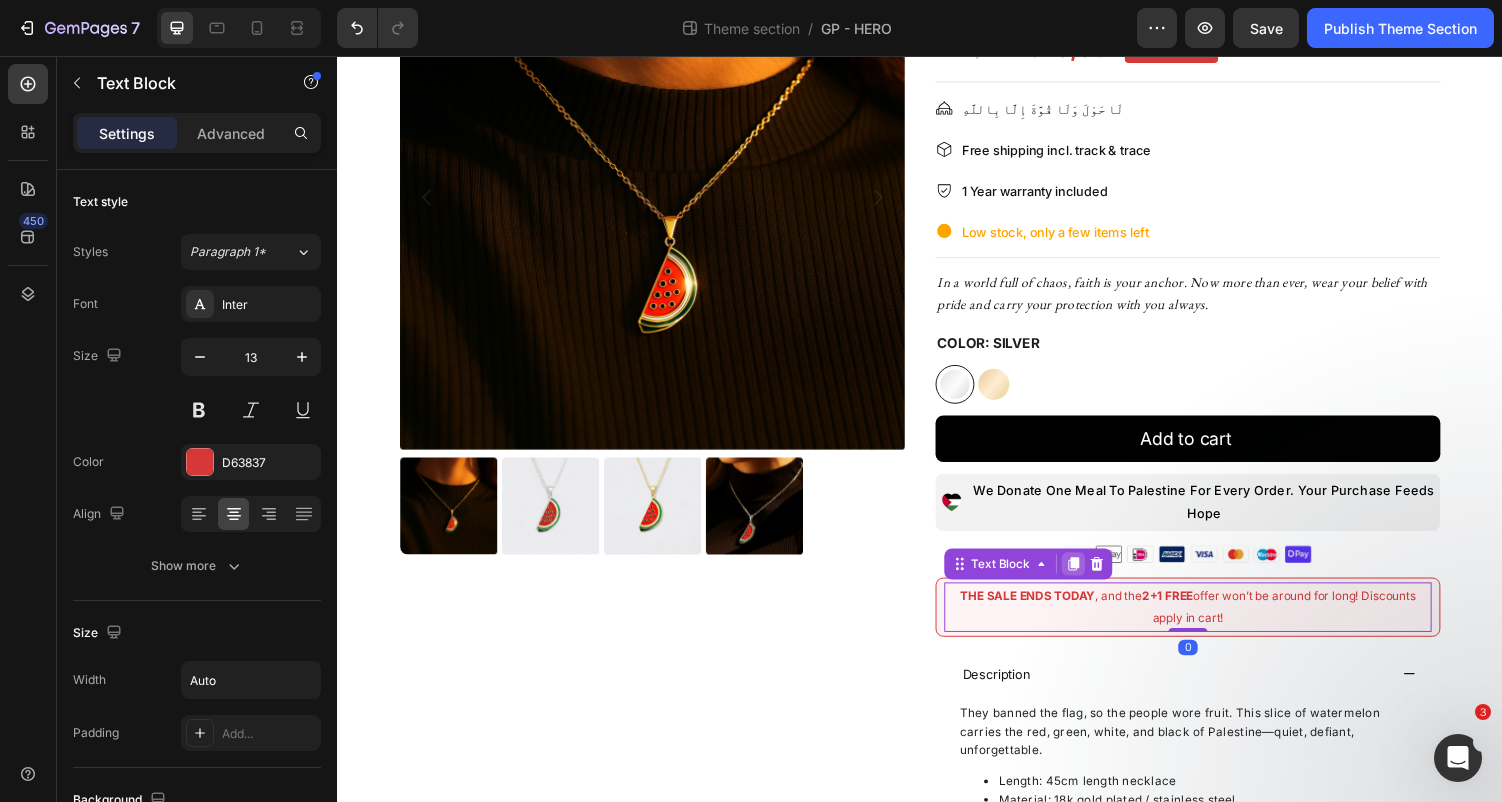 click 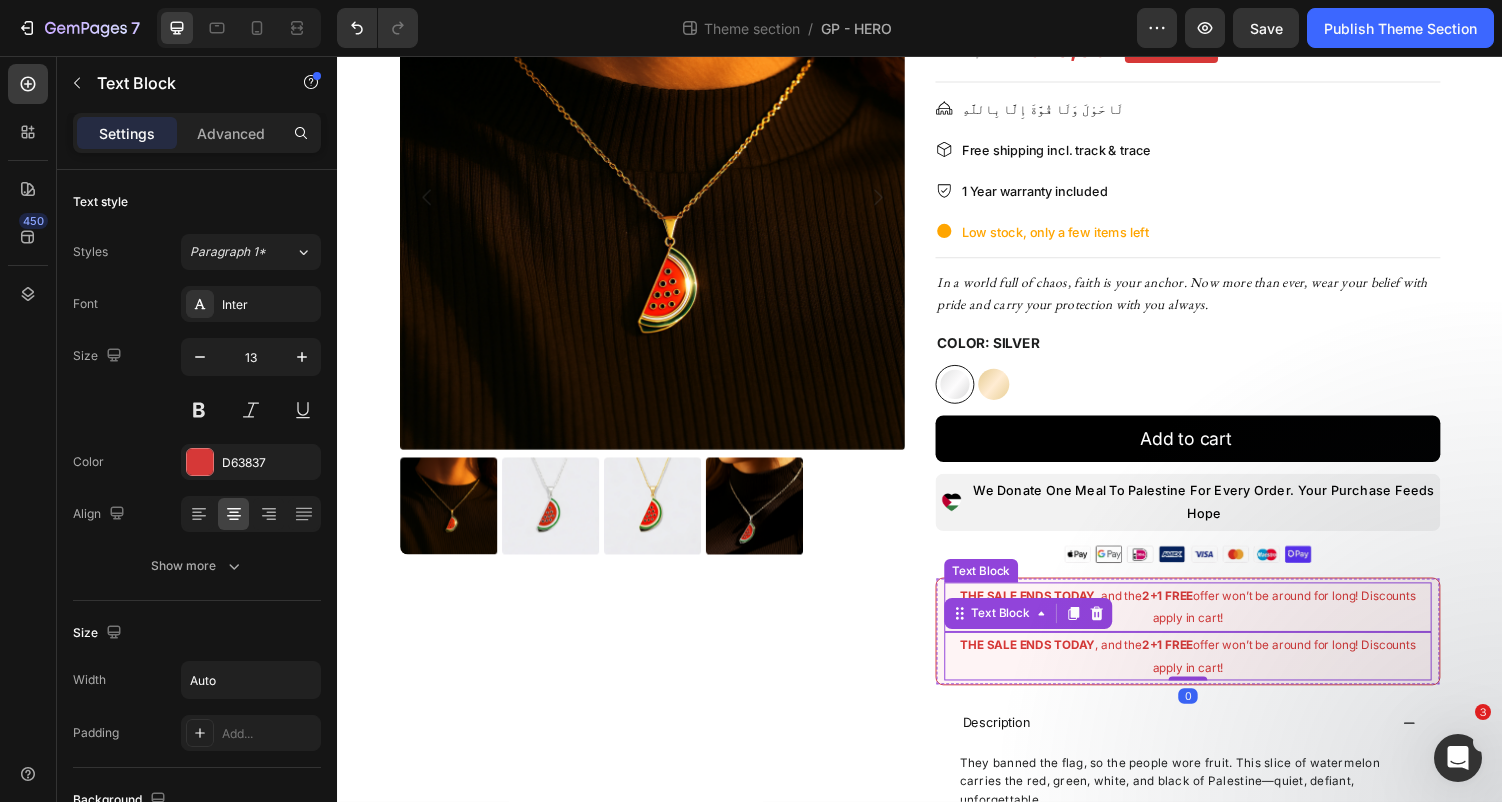 click on "THE SALE ENDS TODAY , and the  2+1 FREE  offer won’t be around for long! Discounts apply in cart!" at bounding box center (1213, 623) 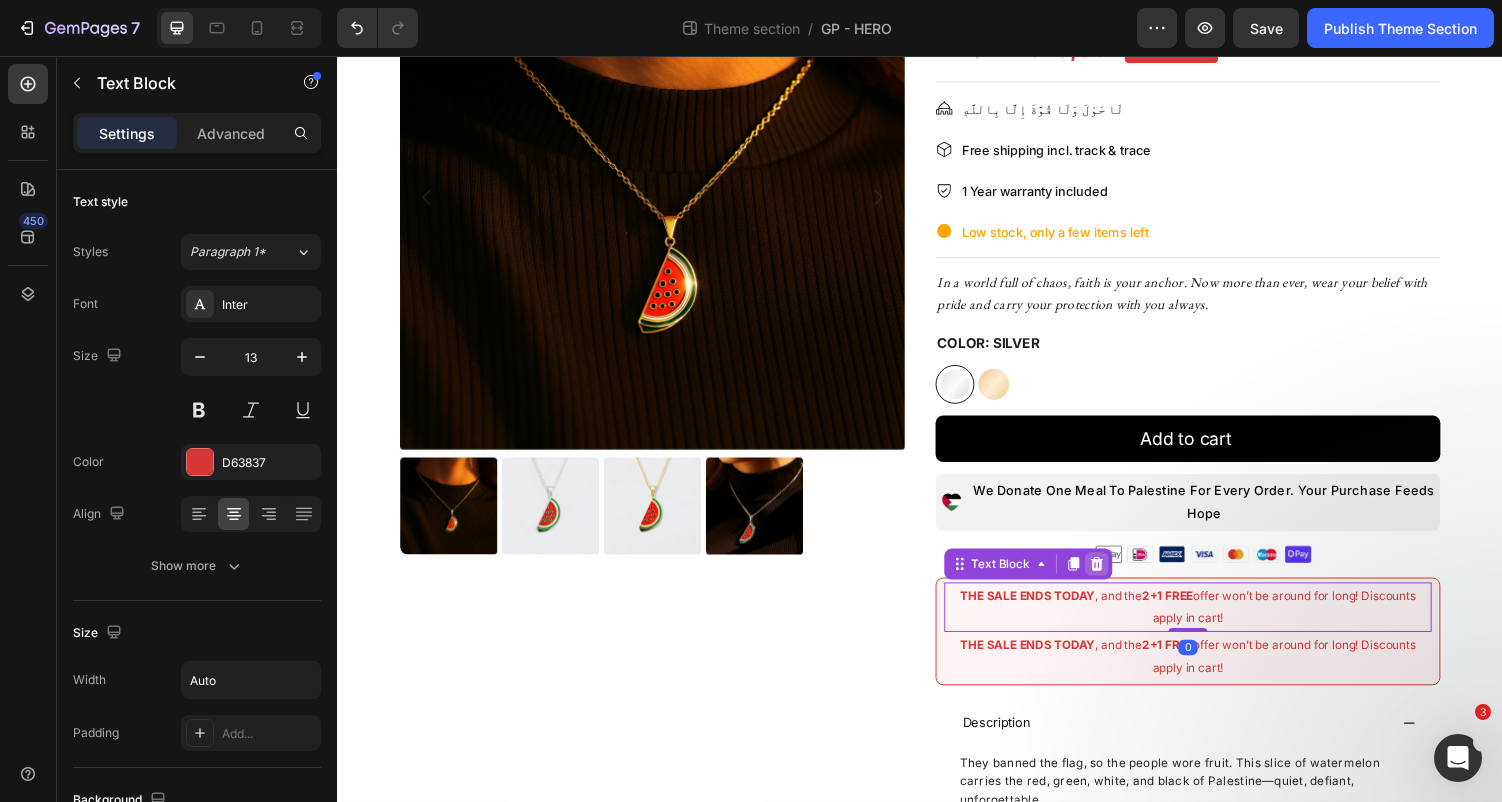 click 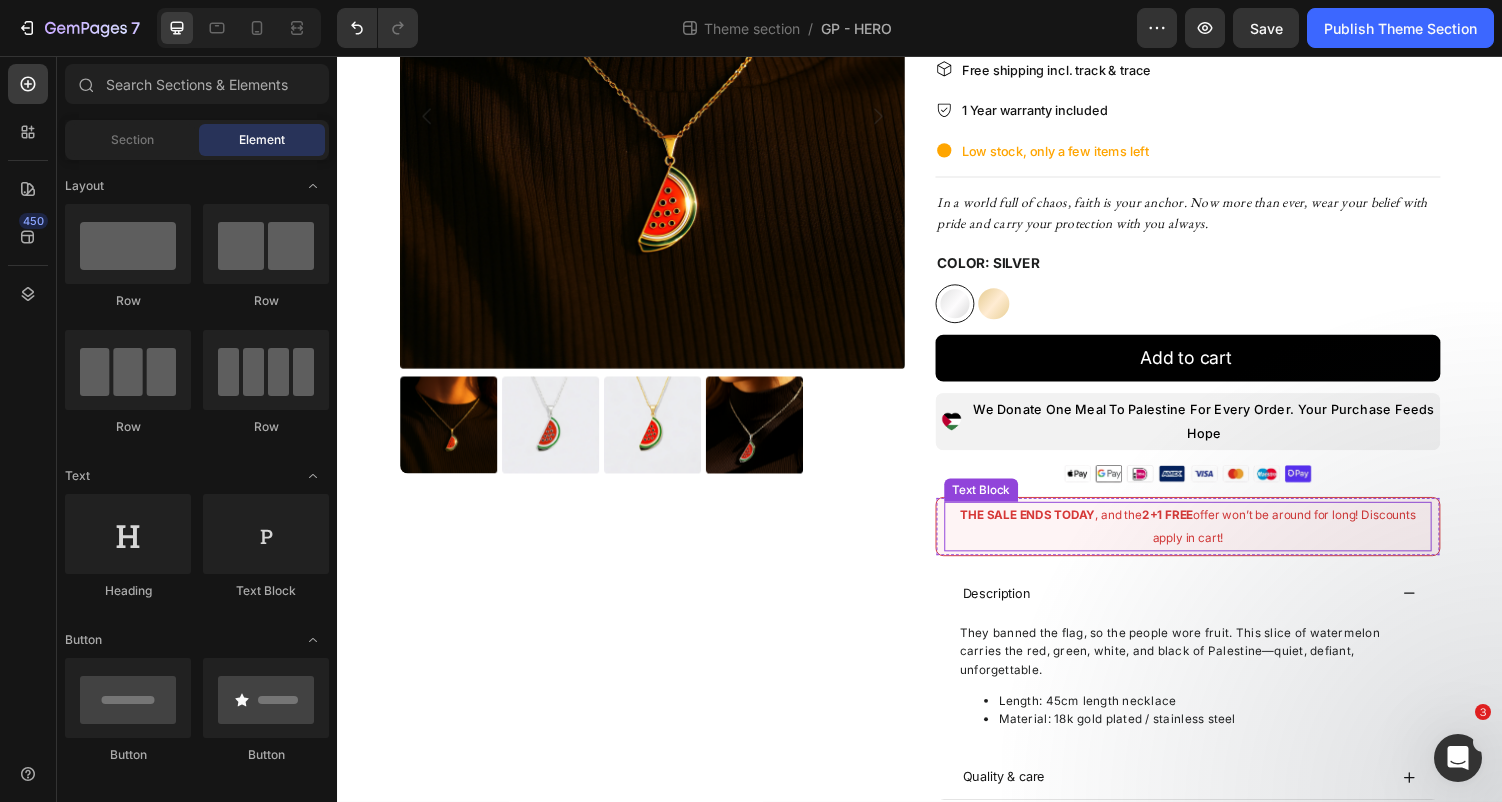 scroll, scrollTop: 323, scrollLeft: 0, axis: vertical 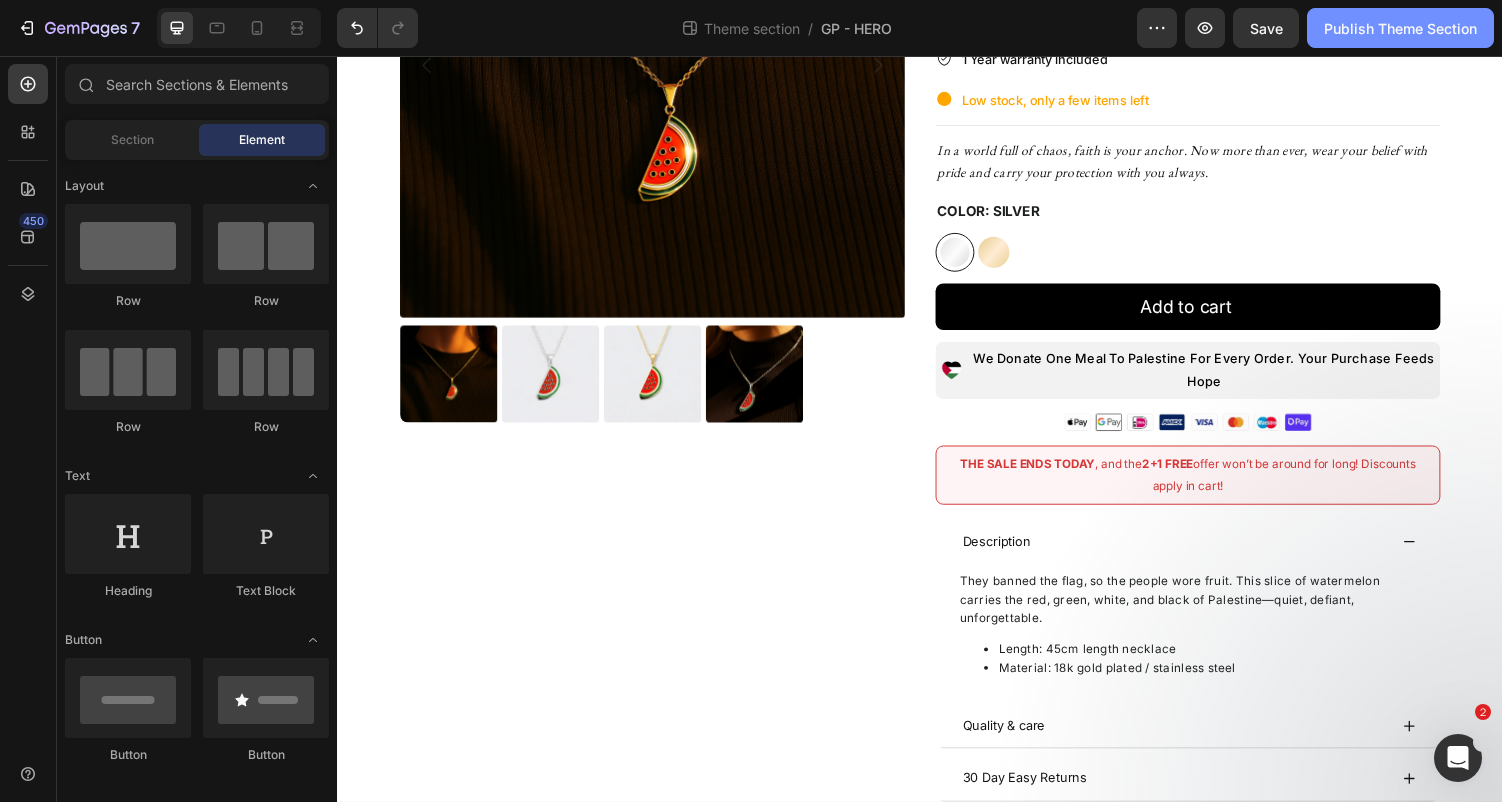 click on "Publish Theme Section" at bounding box center [1400, 28] 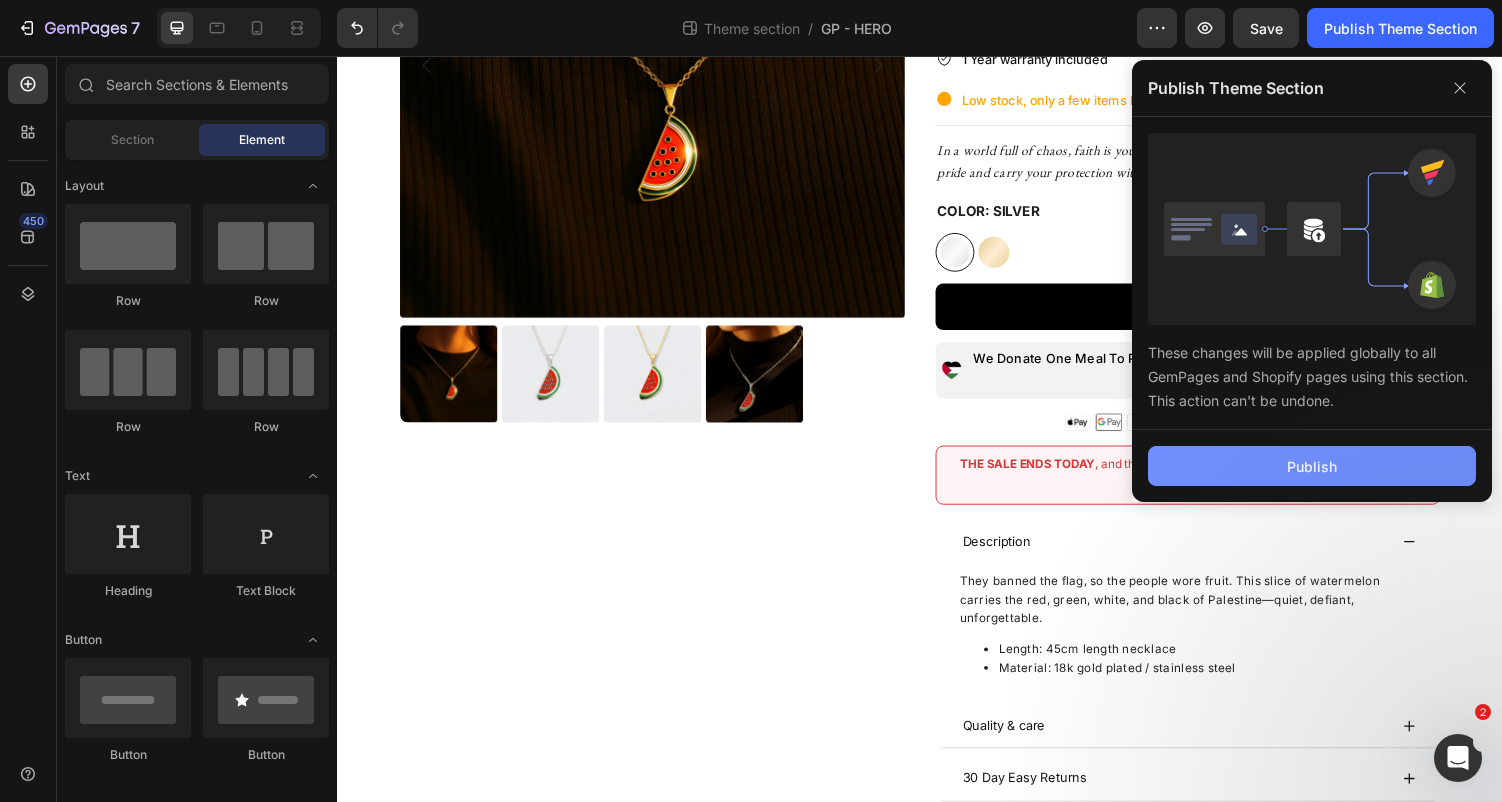 click on "Publish" at bounding box center (1312, 466) 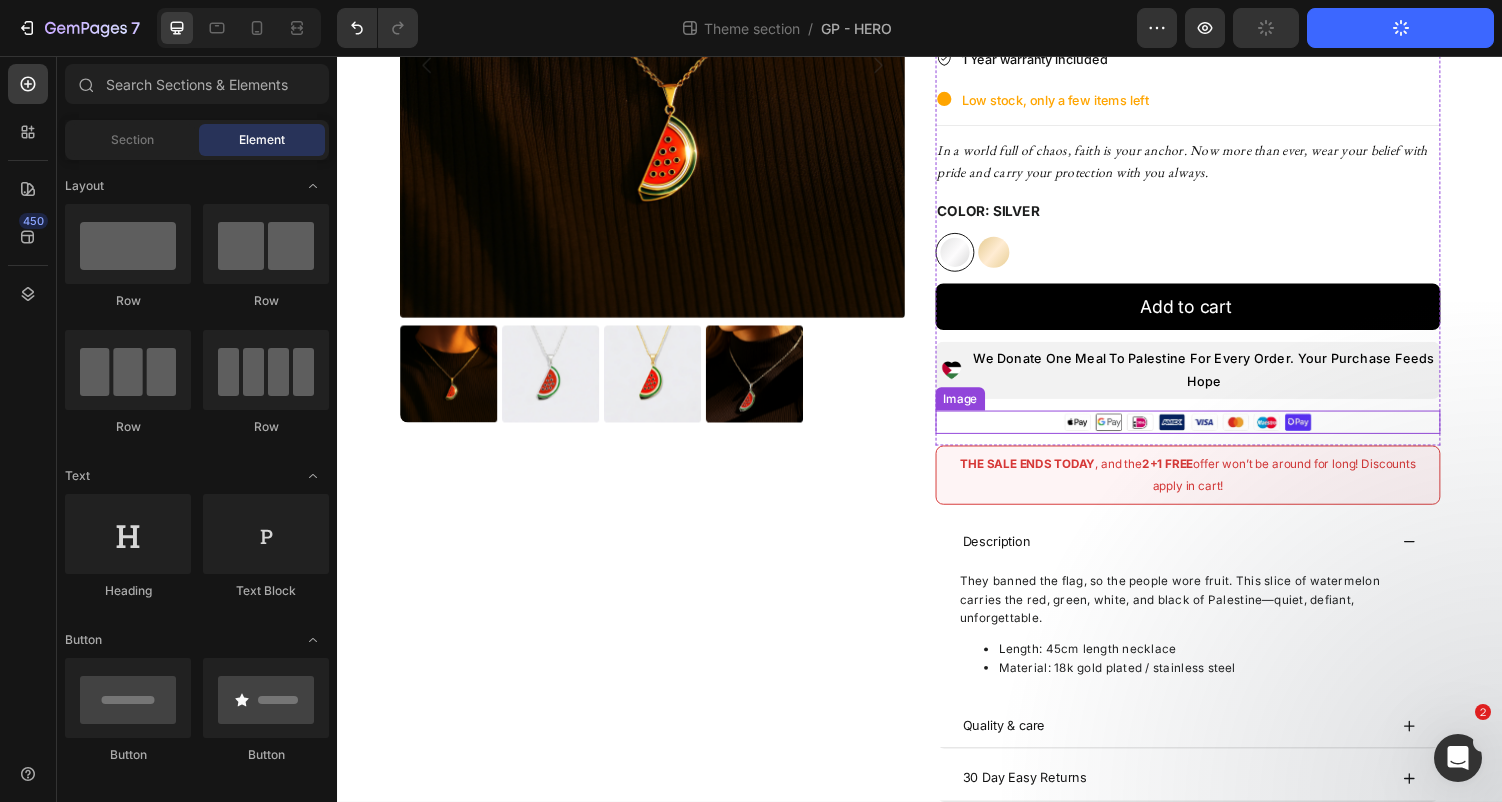 scroll, scrollTop: 0, scrollLeft: 0, axis: both 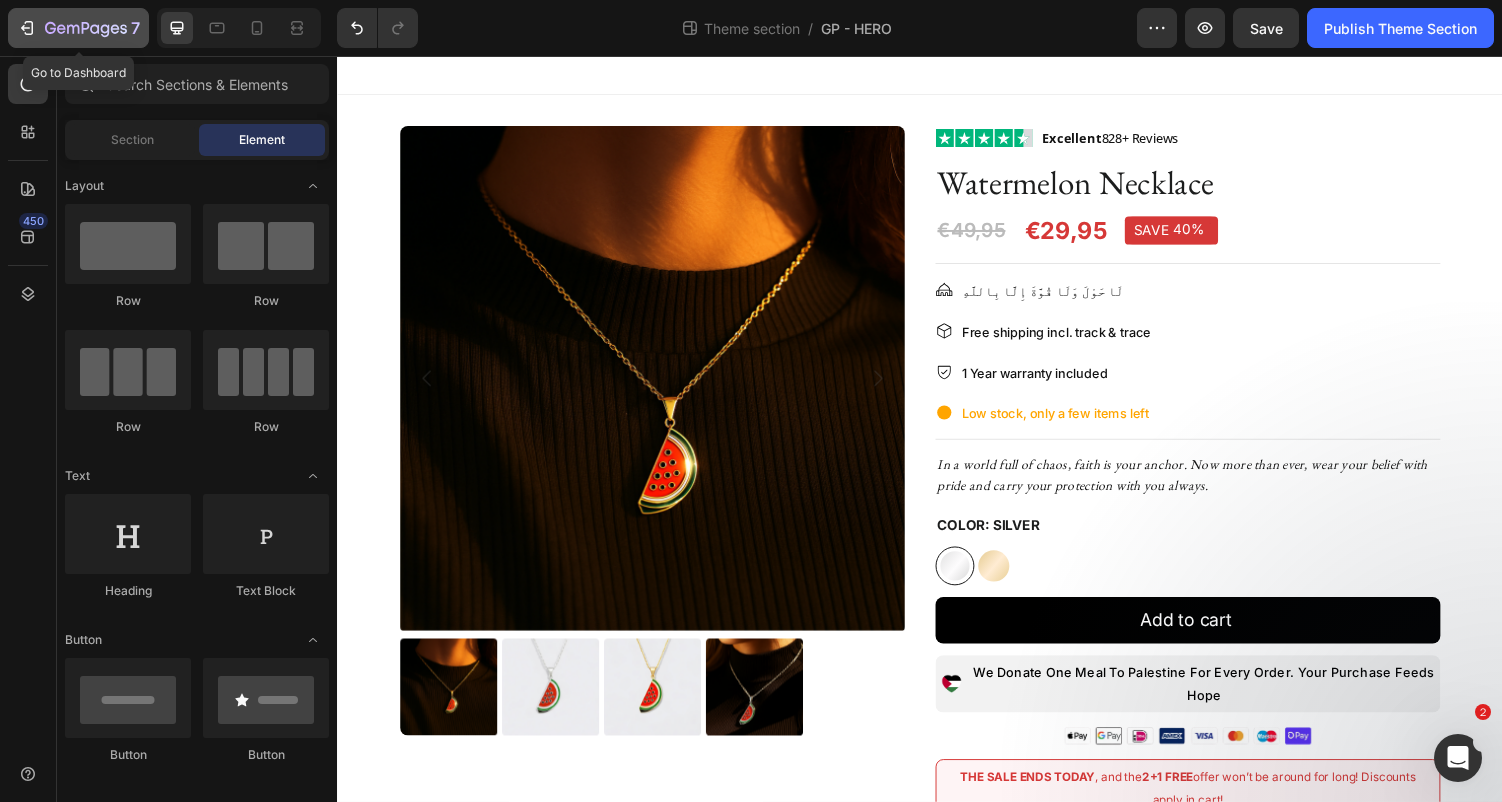 click 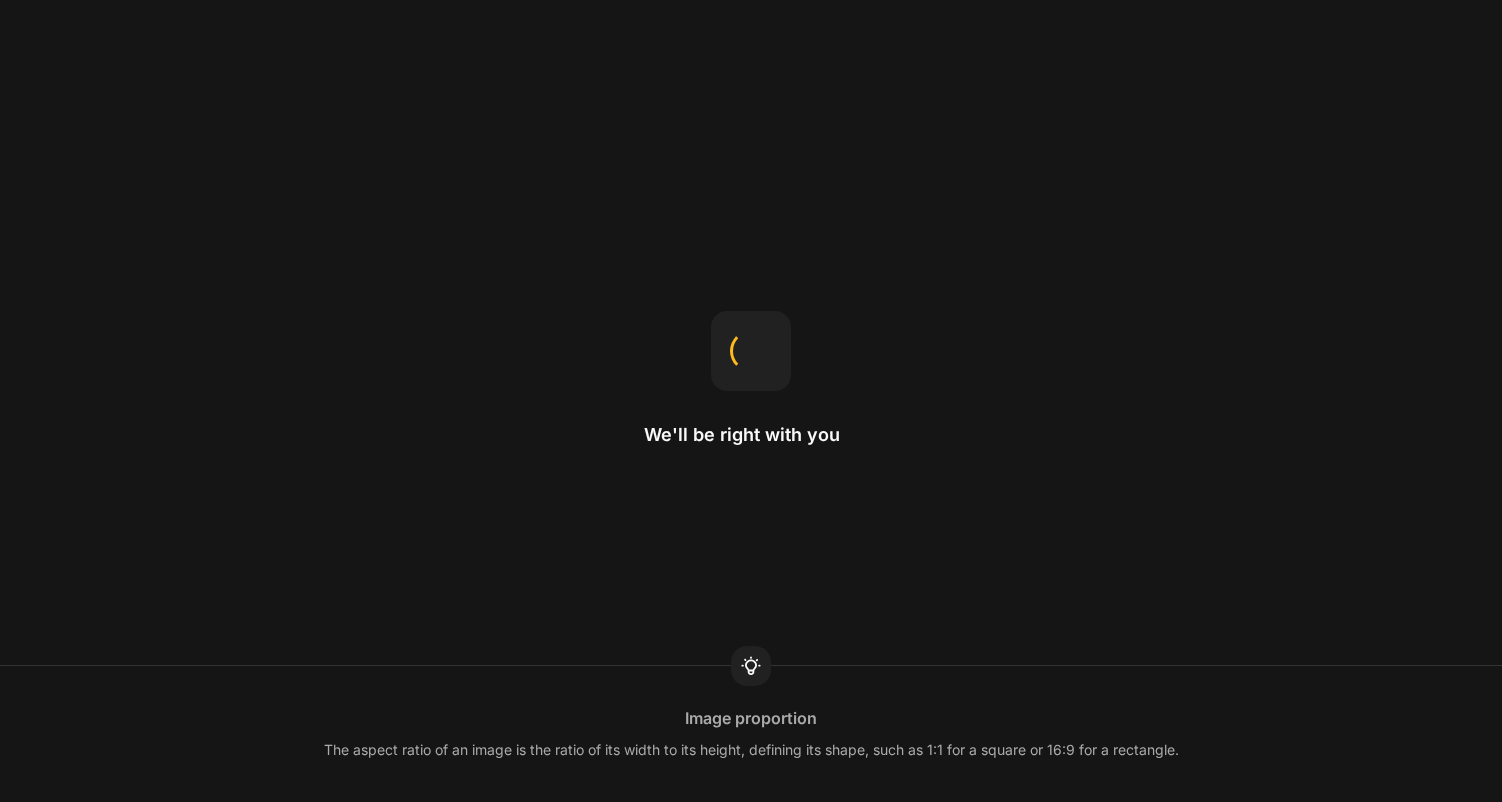 scroll, scrollTop: 0, scrollLeft: 0, axis: both 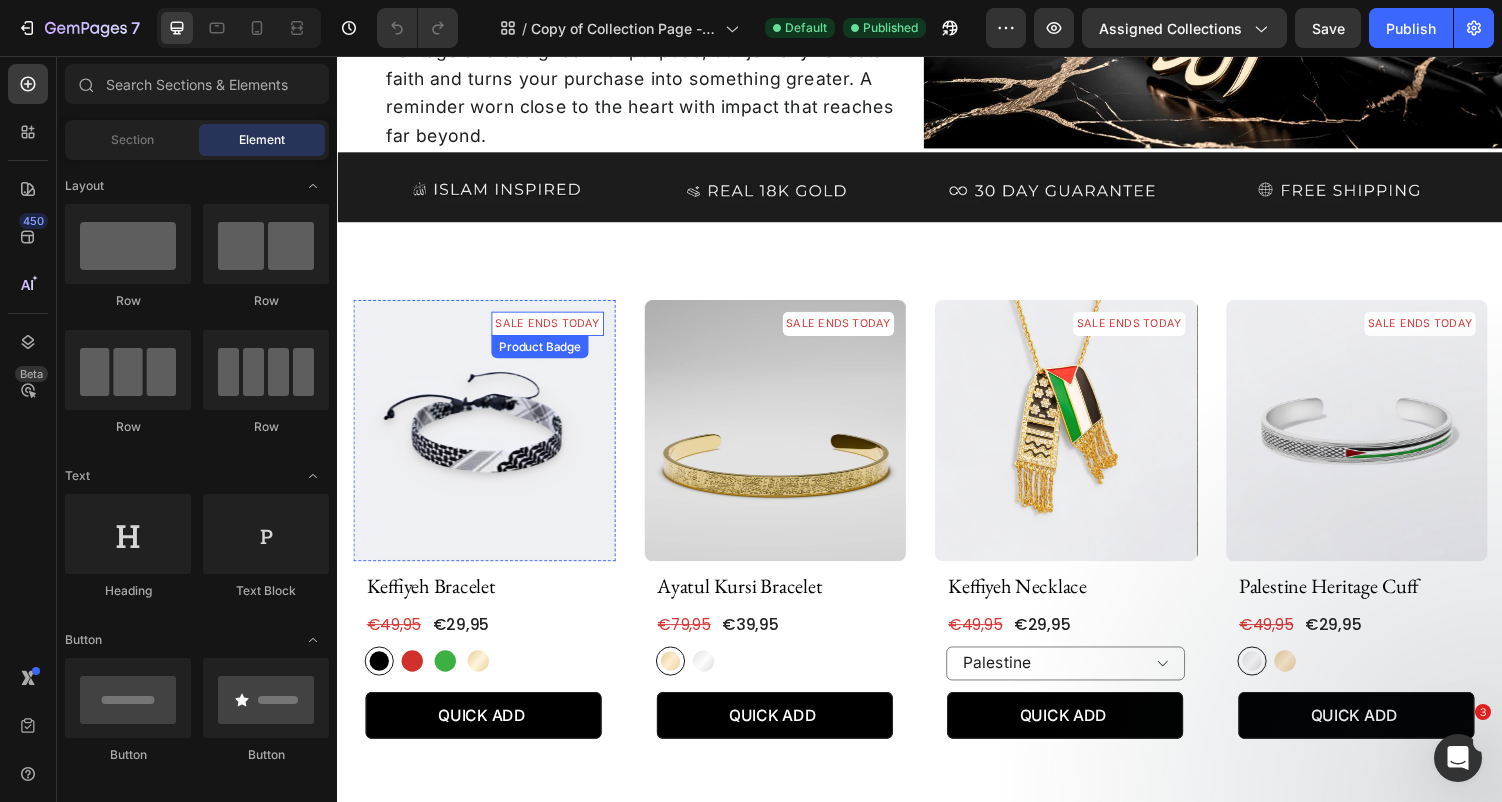 click on "SALE ENDS TODAY" at bounding box center (552, 332) 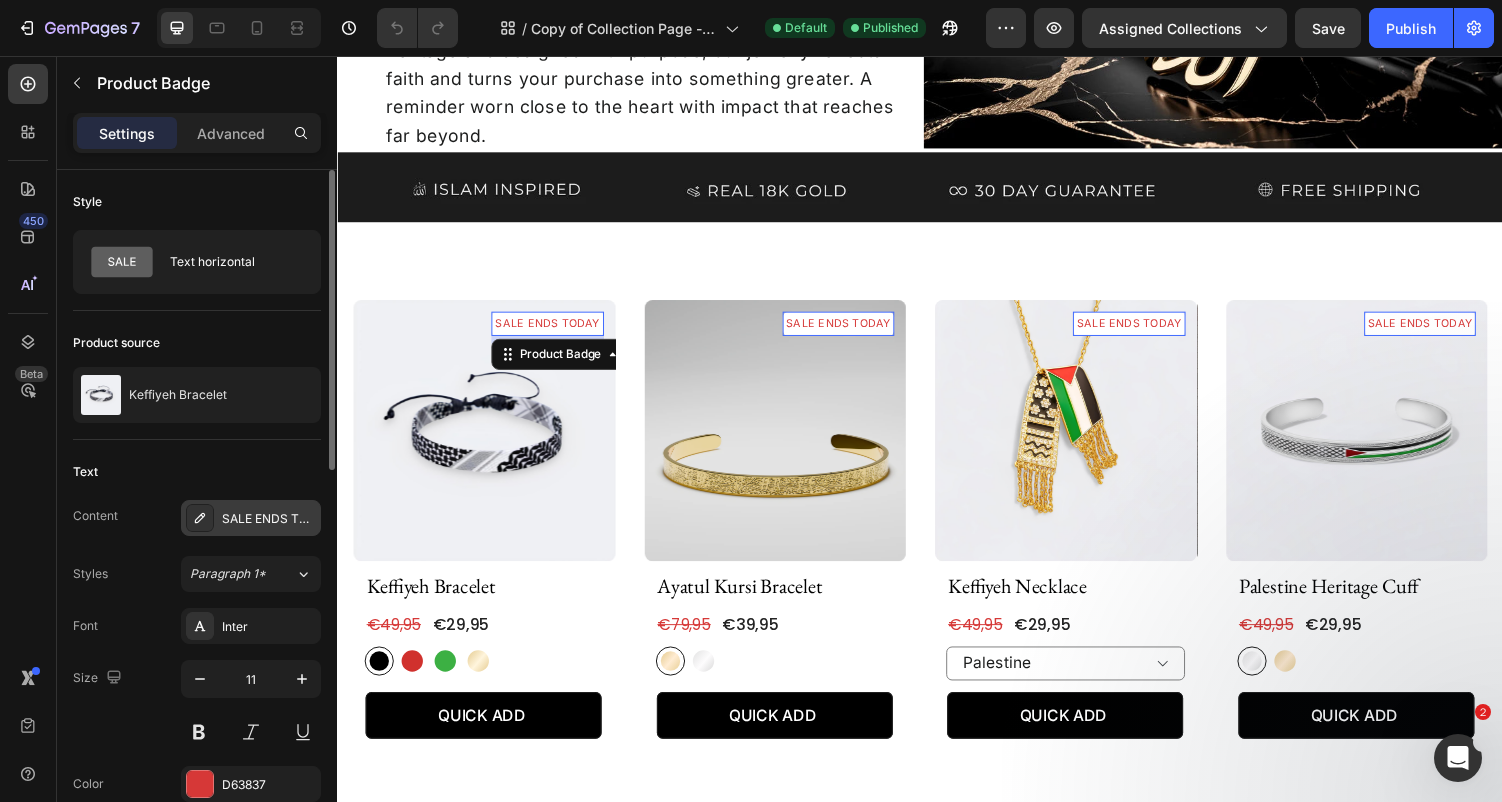 click on "SALE ENDS TODAY" at bounding box center [269, 519] 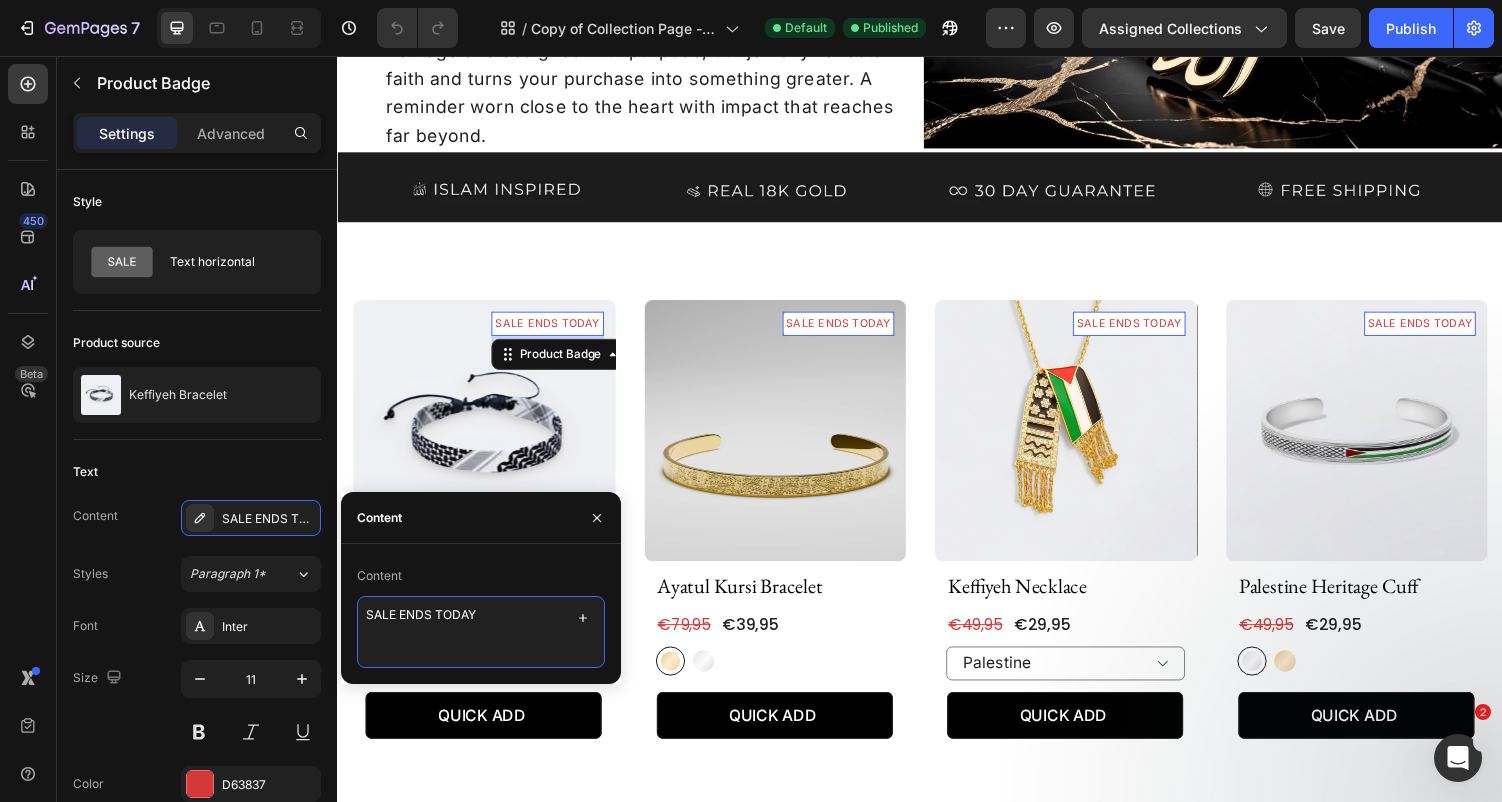 click on "SALE ENDS TODAY" at bounding box center (481, 632) 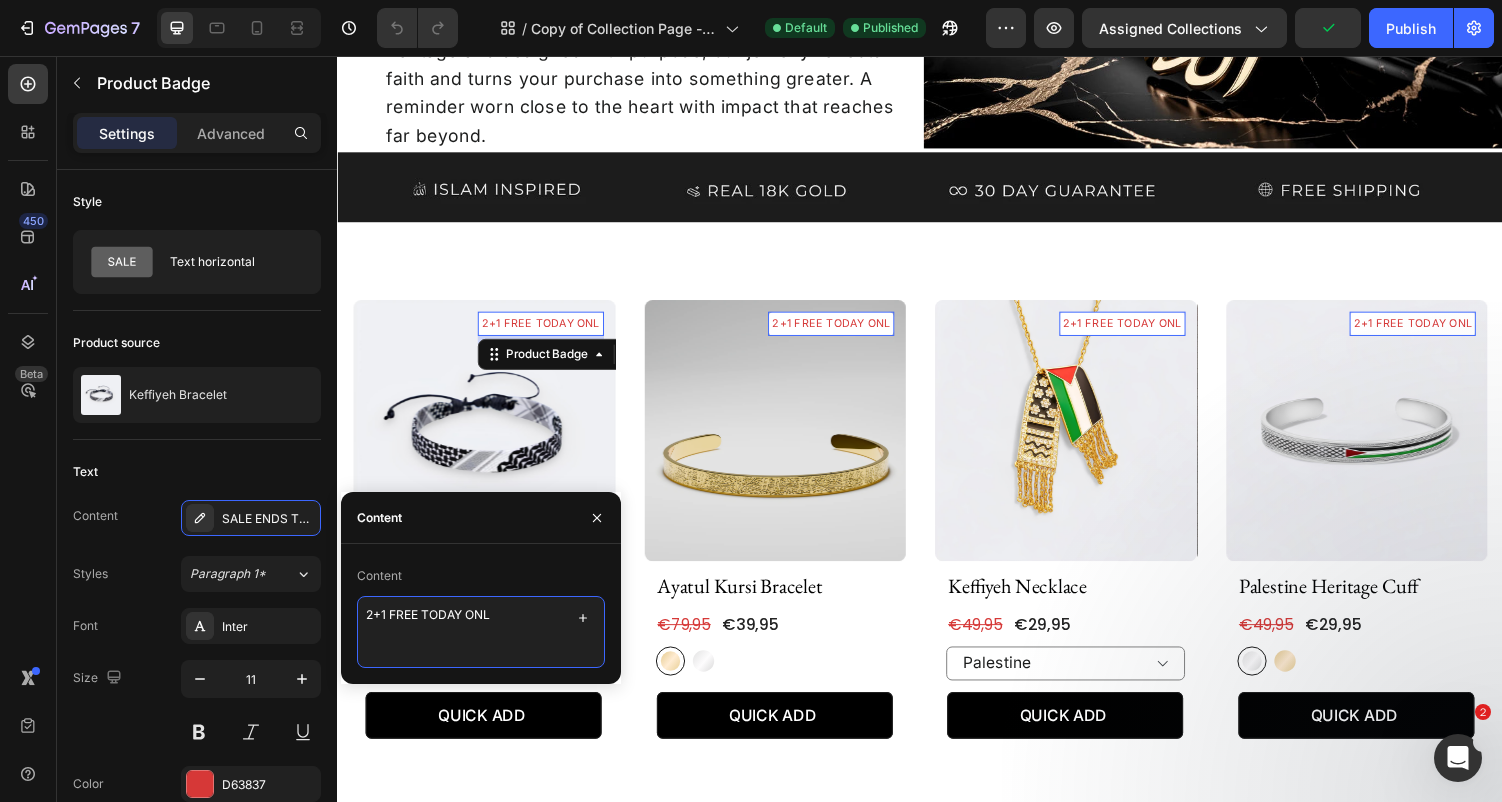 type on "2+1 FREE TODAY ONLY" 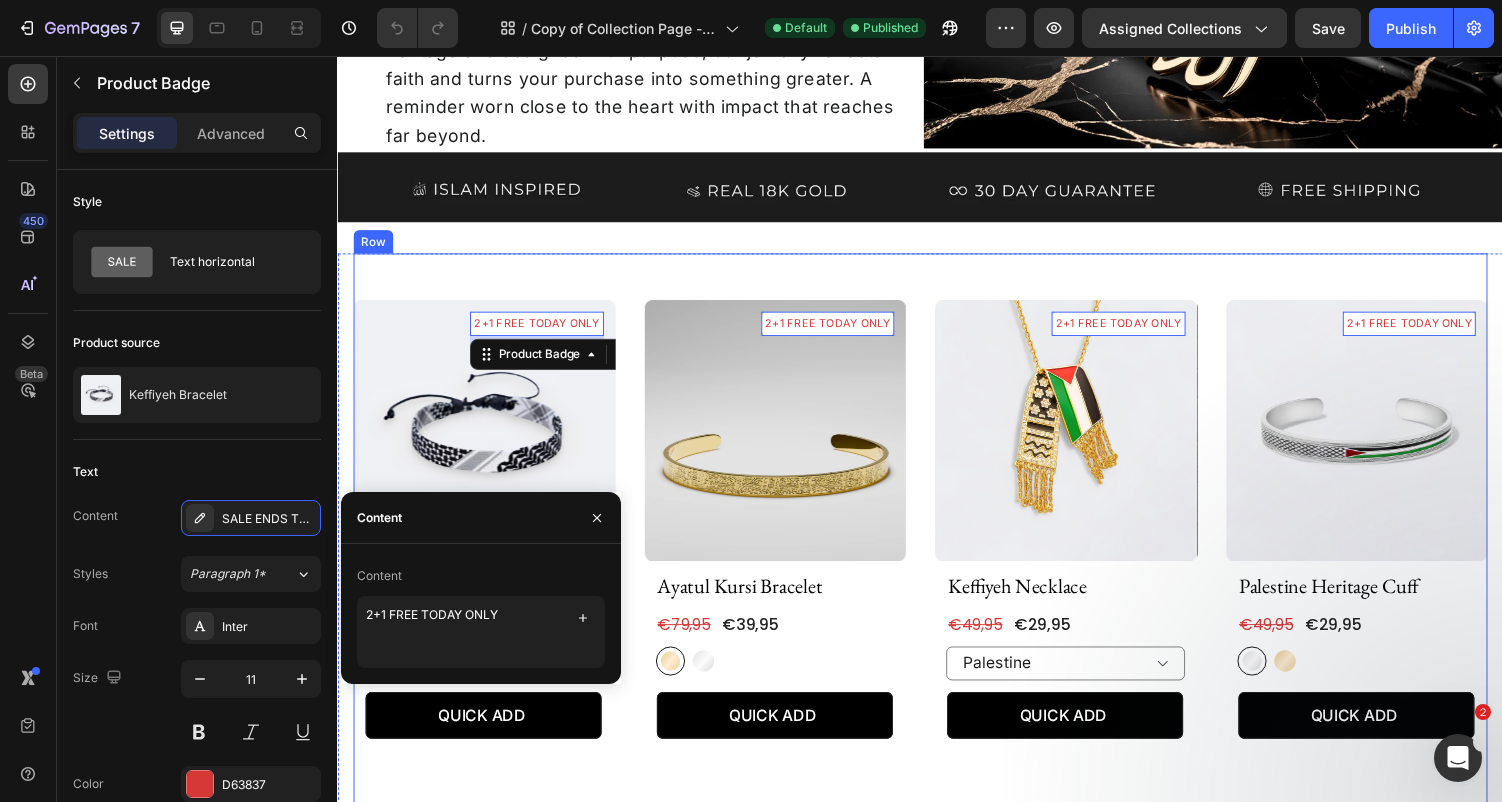 click on "2+1 FREE TODAY ONLY Product Badge   8 Product Images keffiyeh bracelet Product Title €29,95 (P) Price (P) Price €49,95 (P) Price (P) Price Row Black Black Red Red Green Green 3 Pack 3 Pack Product Variants & Swatches QUICK ADD (P) Cart Button Row Product List 2+1 FREE TODAY ONLY Product Badge   0 Product Images ayatul kursi bracelet Product Title €39,95 (P) Price (P) Price €79,95 (P) Price (P) Price Row 18k Gold 18k Gold Silver Silver Product Variants & Swatches QUICK ADD (P) Cart Button Row Product List 2+1 FREE TODAY ONLY Product Badge   0 Product Images keffiyeh necklace Product Title €29,95 (P) Price (P) Price €49,95 (P) Price (P) Price Row   Palestine Black & Silver Black & Red Product Variants & Swatches QUICK ADD (P) Cart Button Row Product List 2+1 FREE TODAY ONLY Product Badge   0 Product Images palestine heritage cuff Product Title €29,95 (P) Price (P) Price €49,95 (P) Price (P) Price Row Silver Silver 18k Gold 18k Gold Product Variants & Swatches QUICK ADD (P) Cart Button Row   0" at bounding box center (937, 1778) 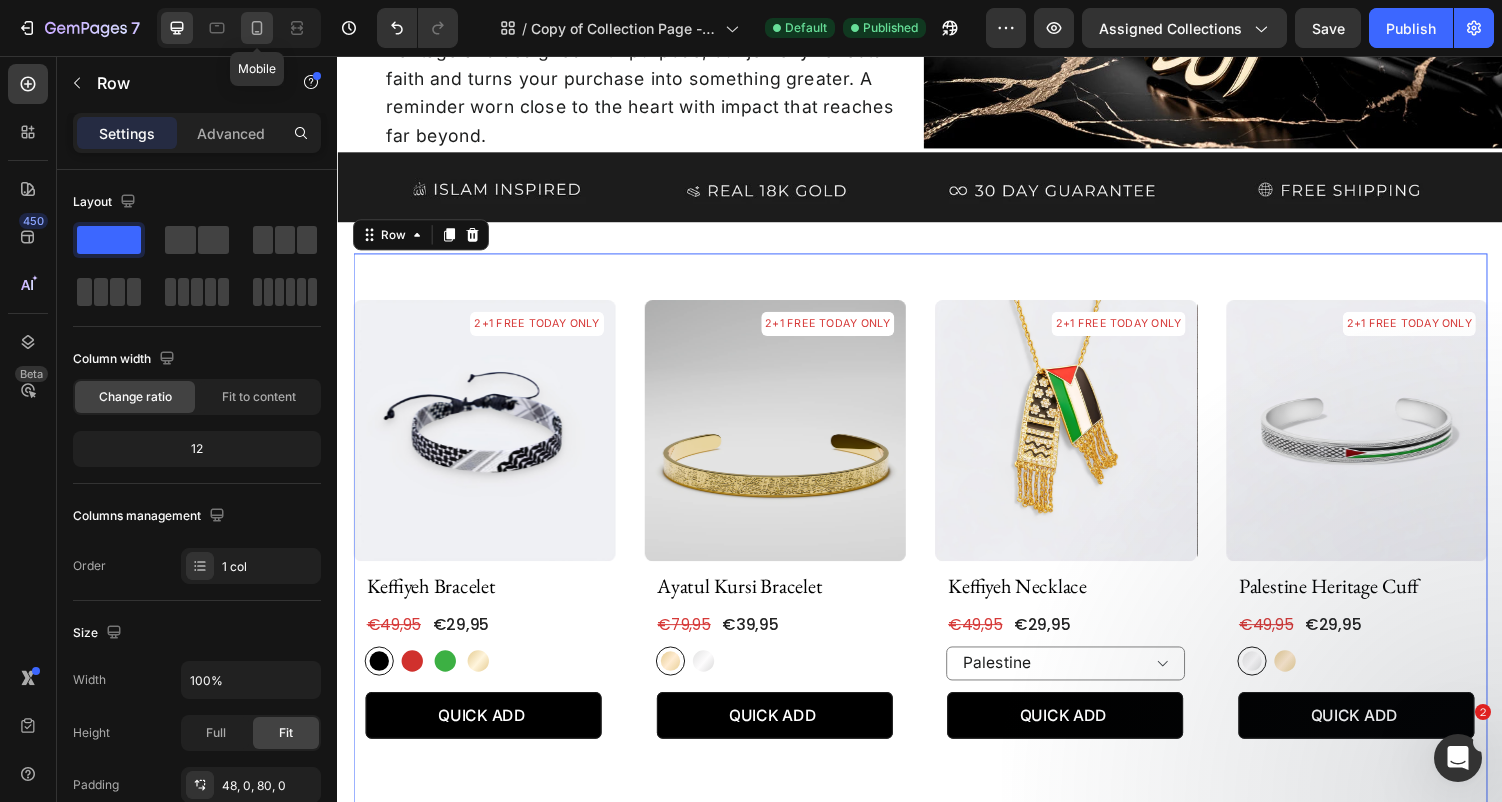 click 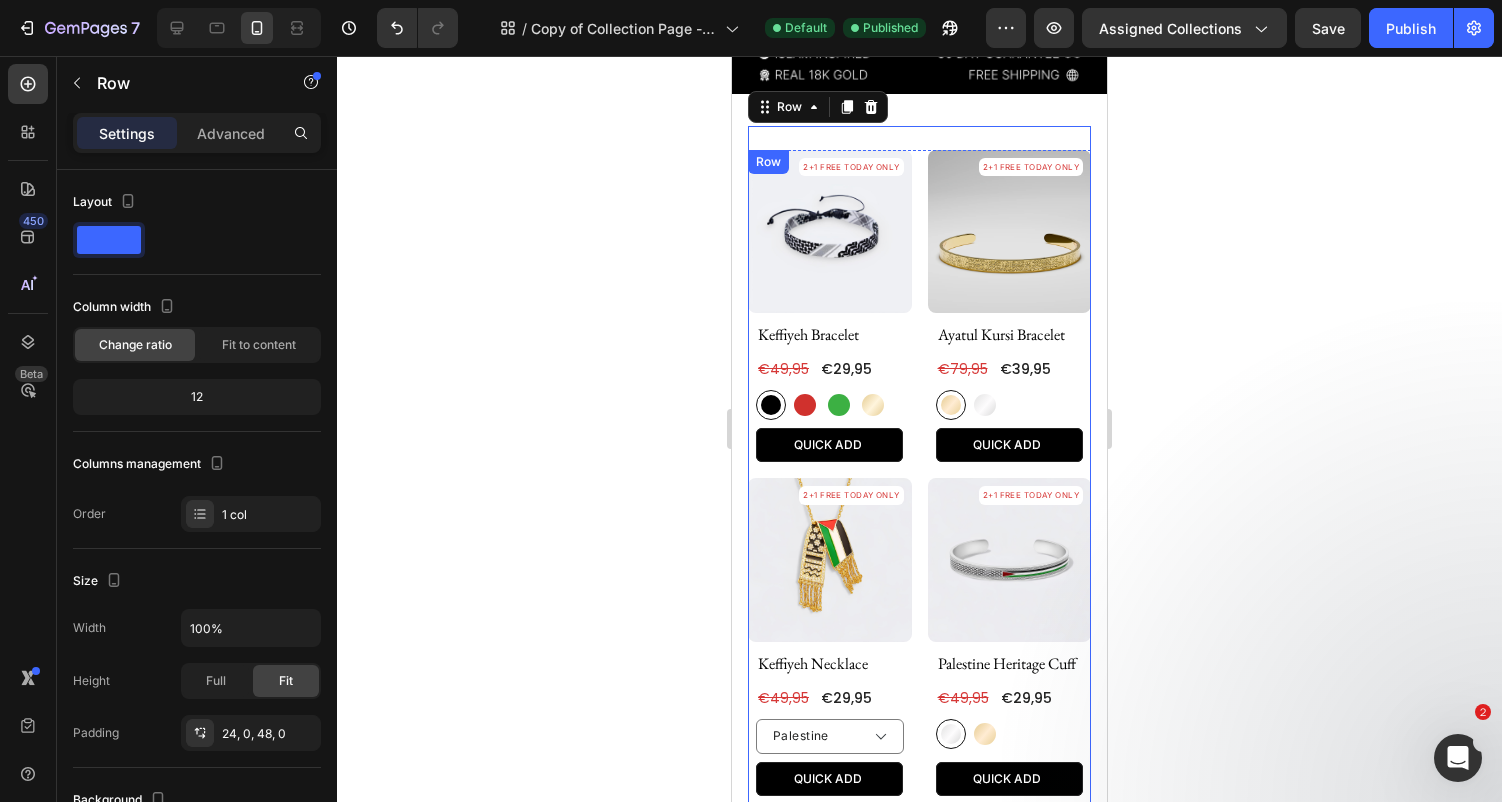 scroll, scrollTop: 412, scrollLeft: 0, axis: vertical 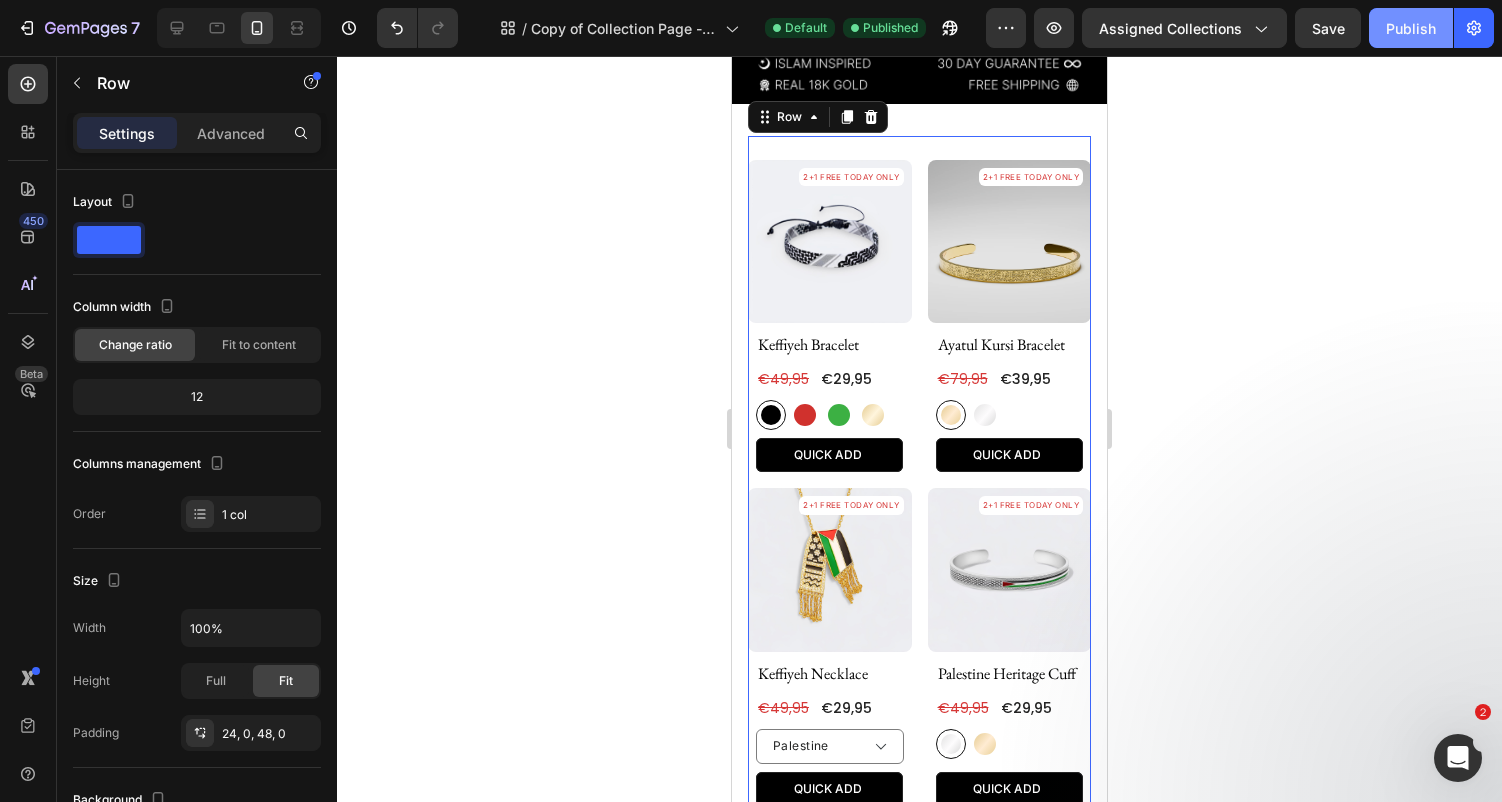 click on "Publish" 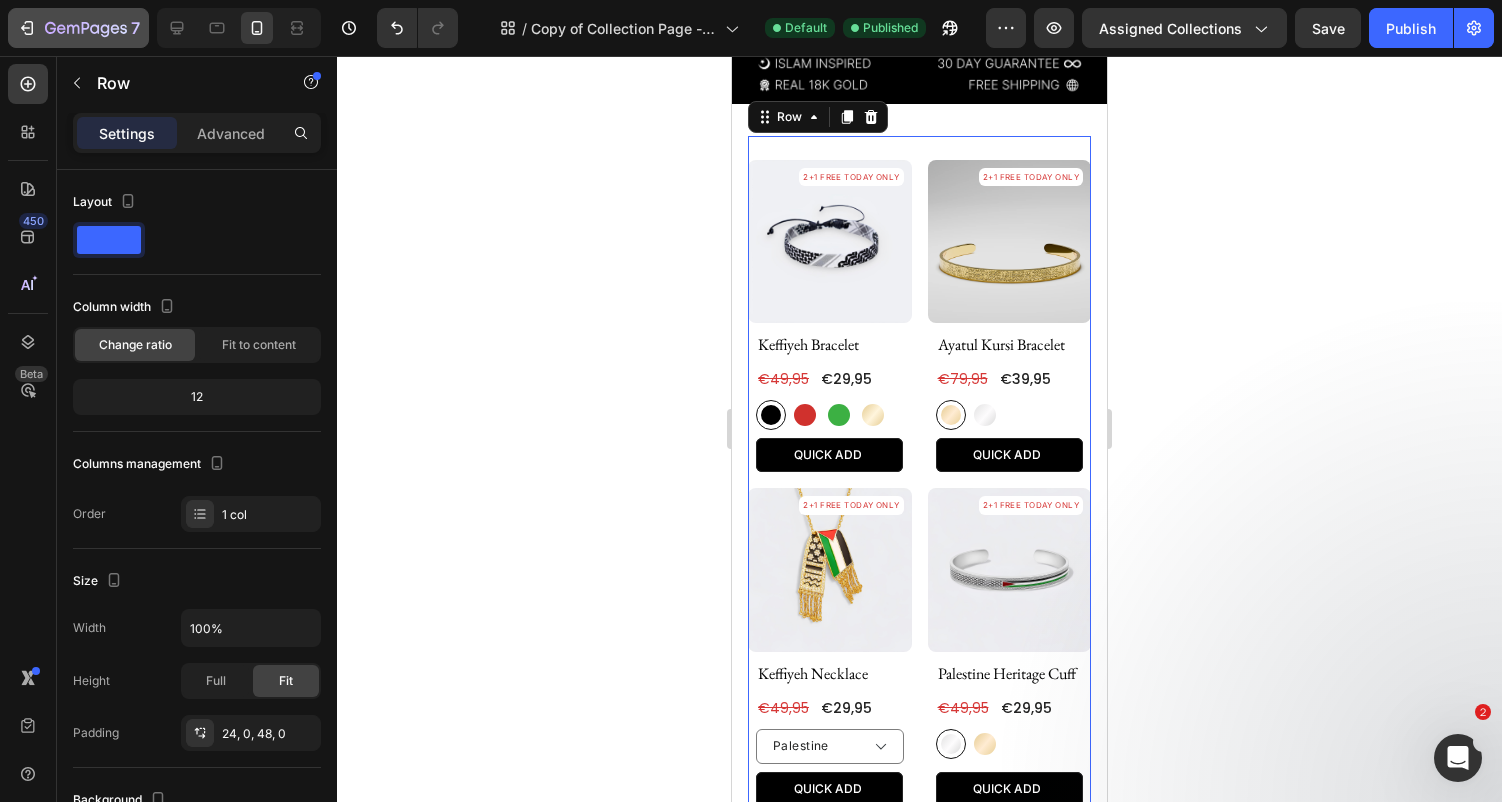 click 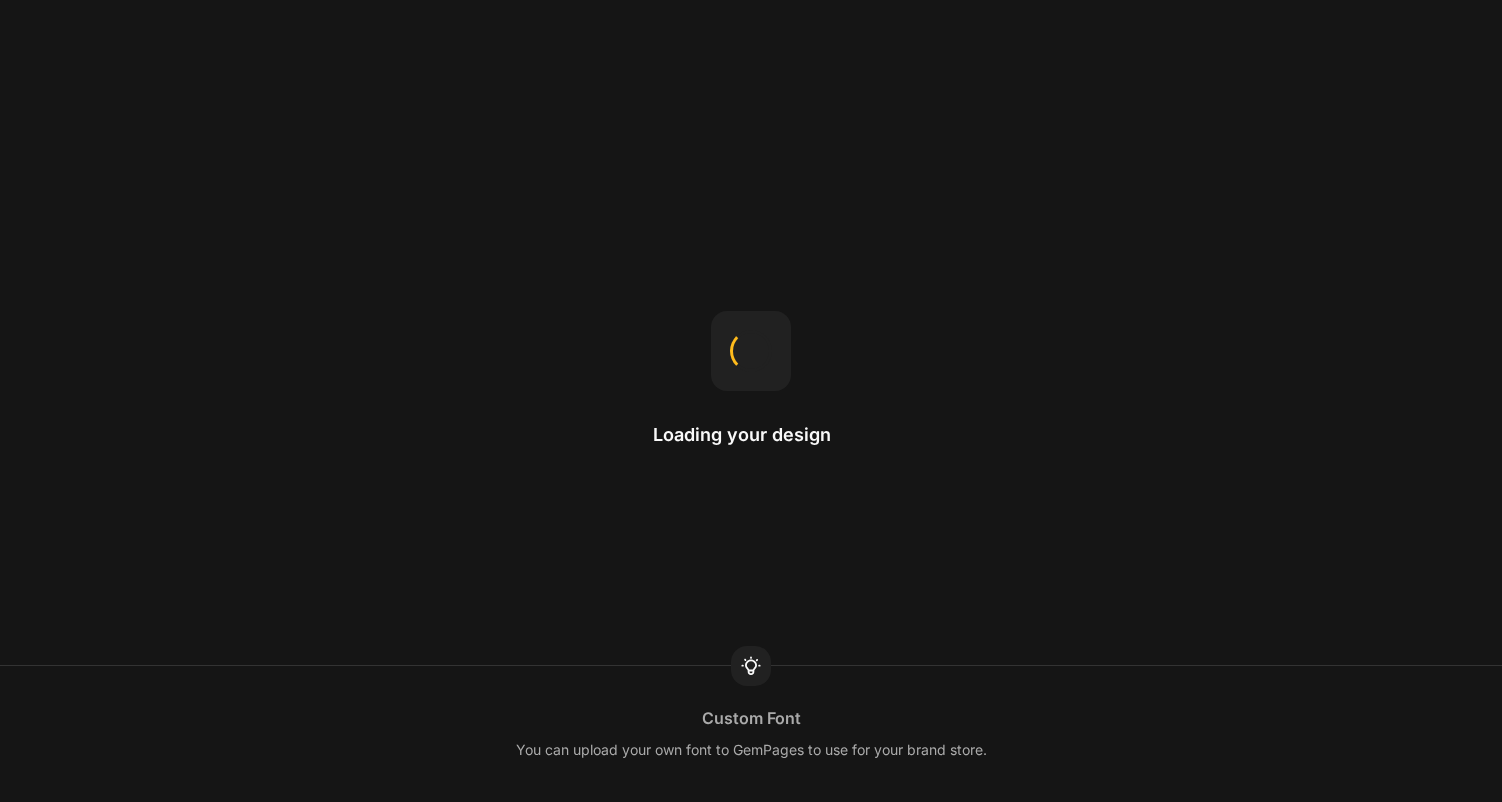 scroll, scrollTop: 0, scrollLeft: 0, axis: both 